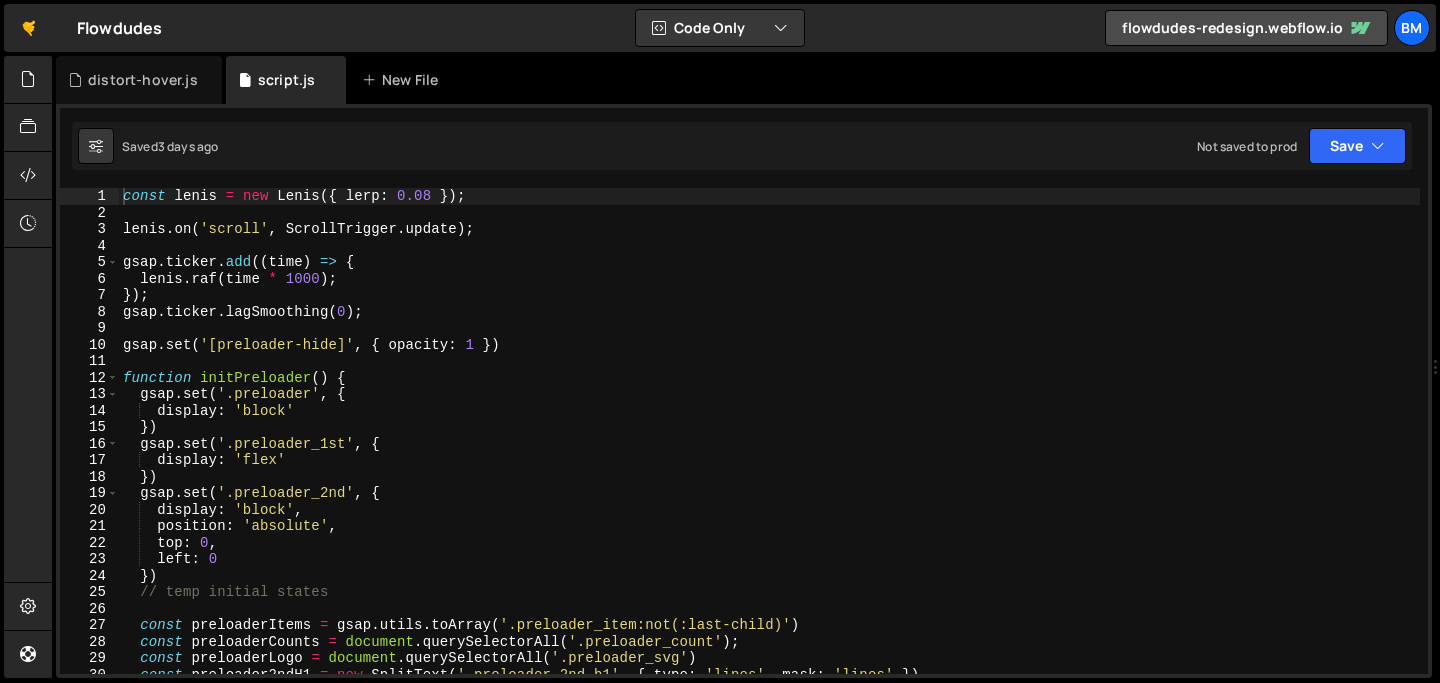 scroll, scrollTop: 0, scrollLeft: 0, axis: both 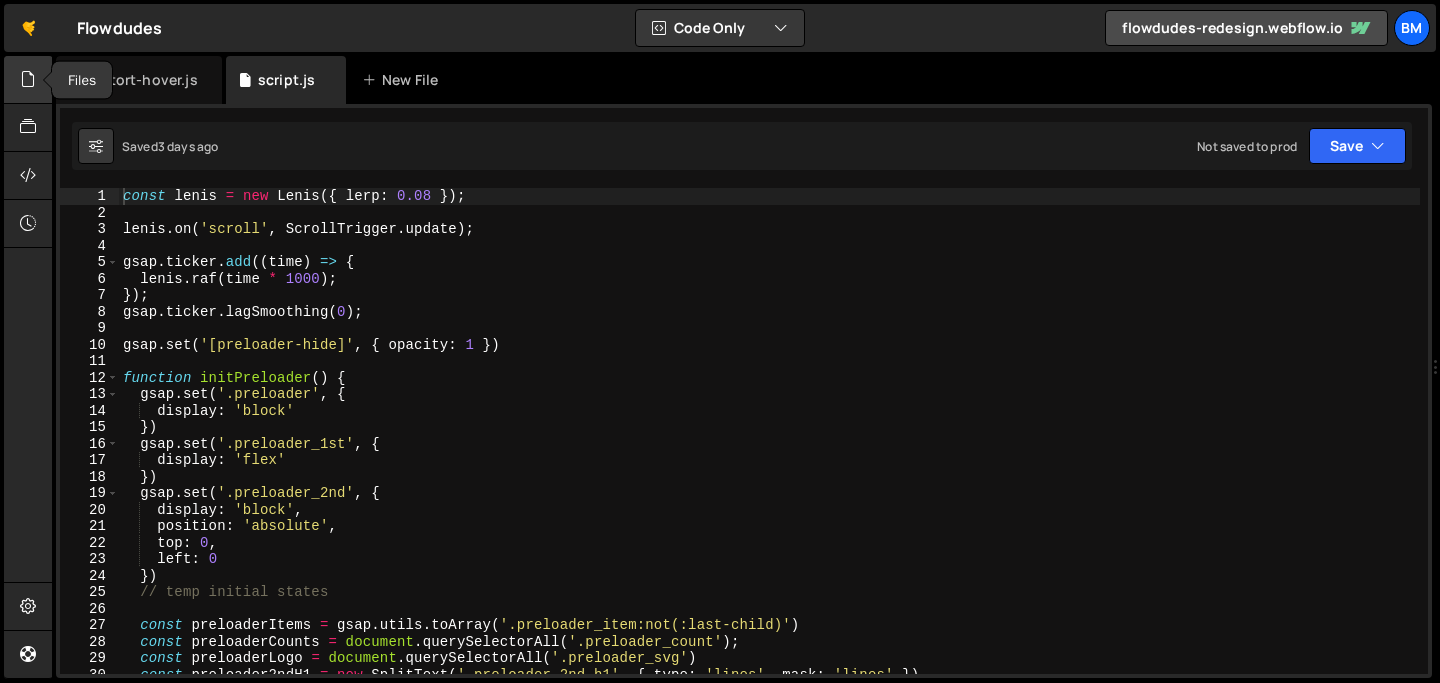 click at bounding box center (28, 80) 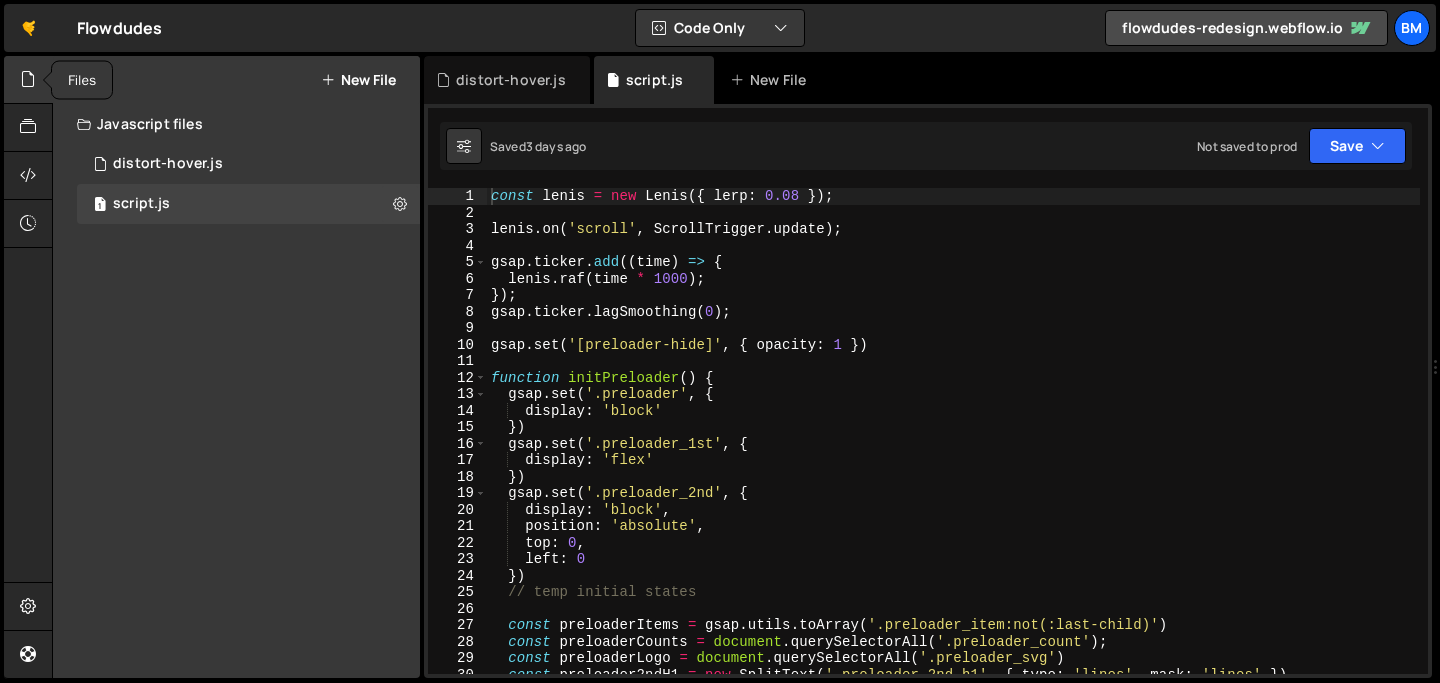 click at bounding box center (28, 80) 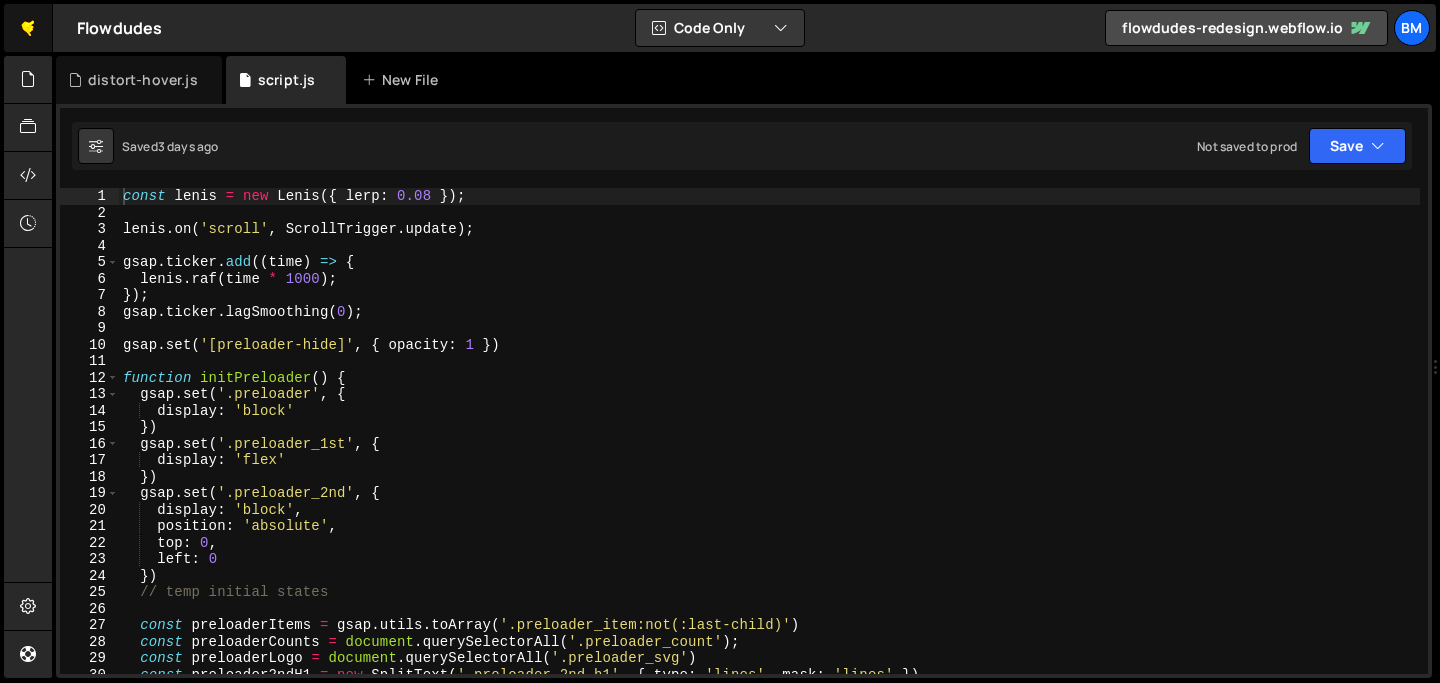 click on "🤙" at bounding box center (28, 28) 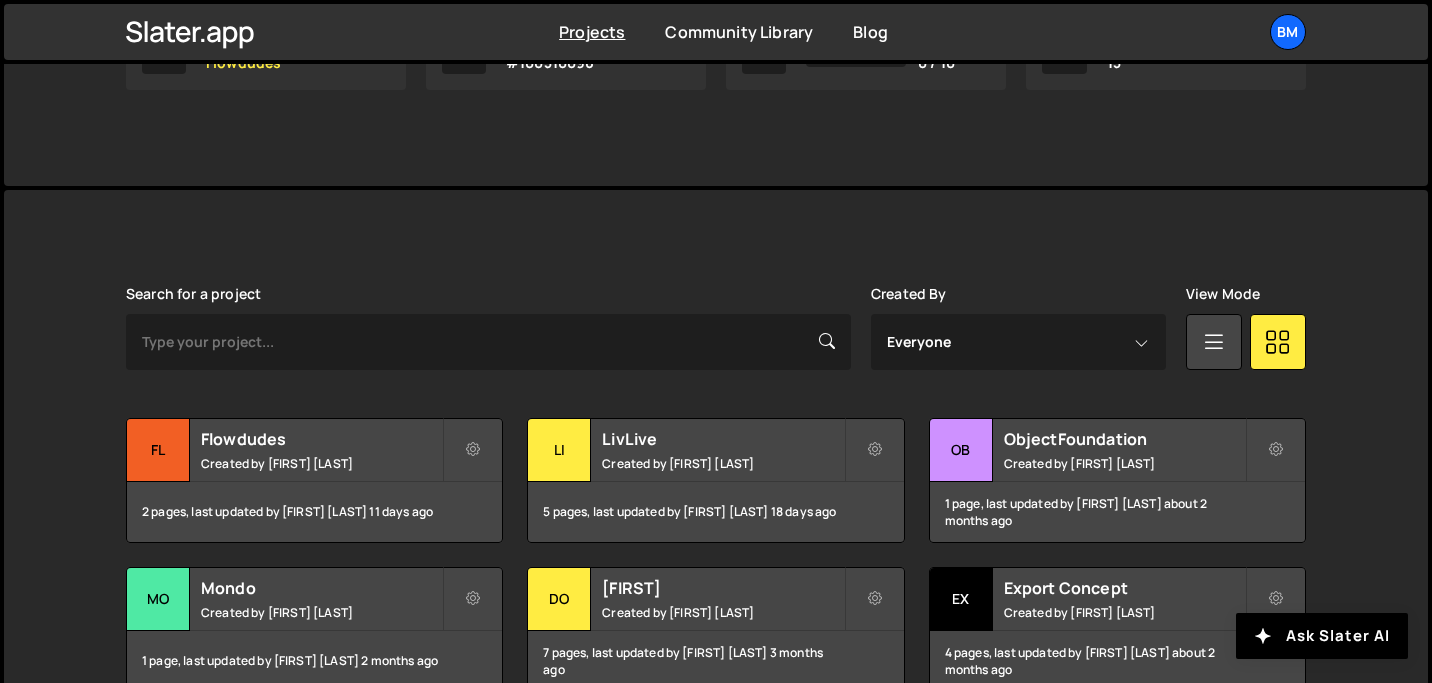 scroll, scrollTop: 443, scrollLeft: 0, axis: vertical 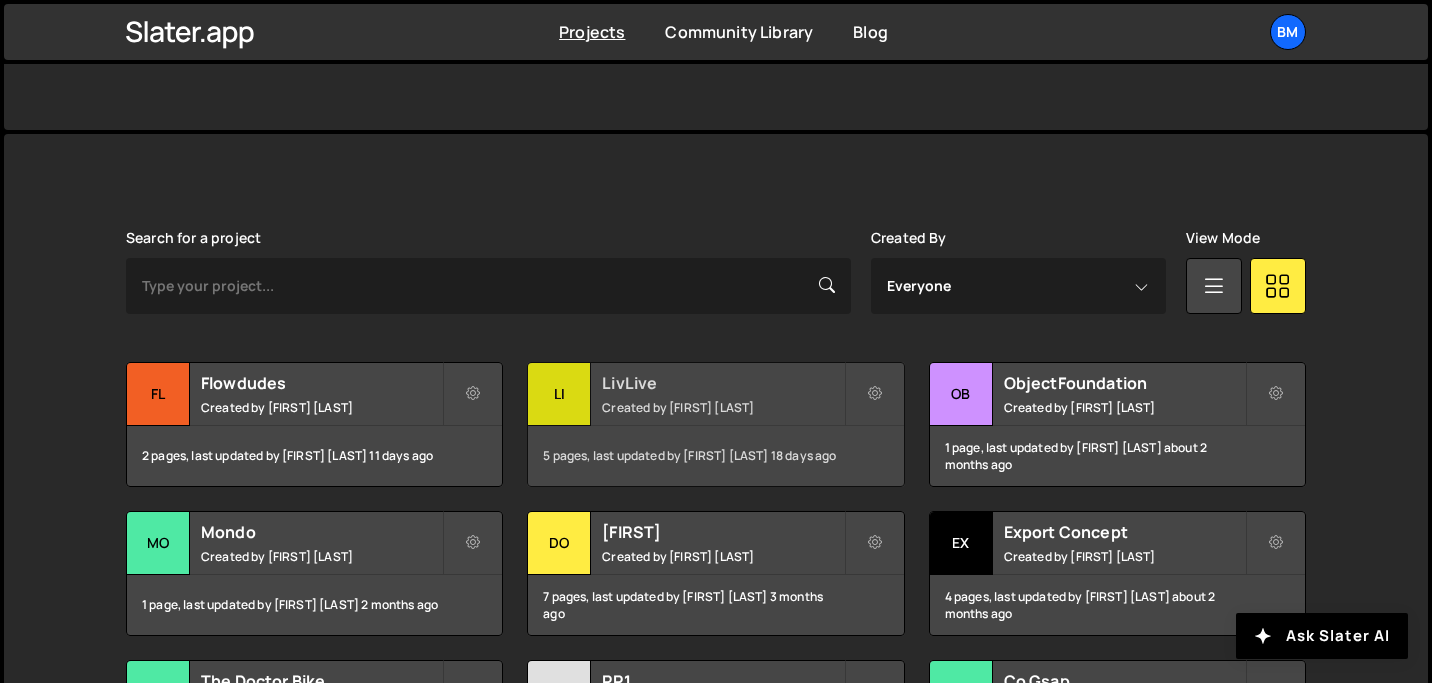 click on "LivLive" at bounding box center [722, 383] 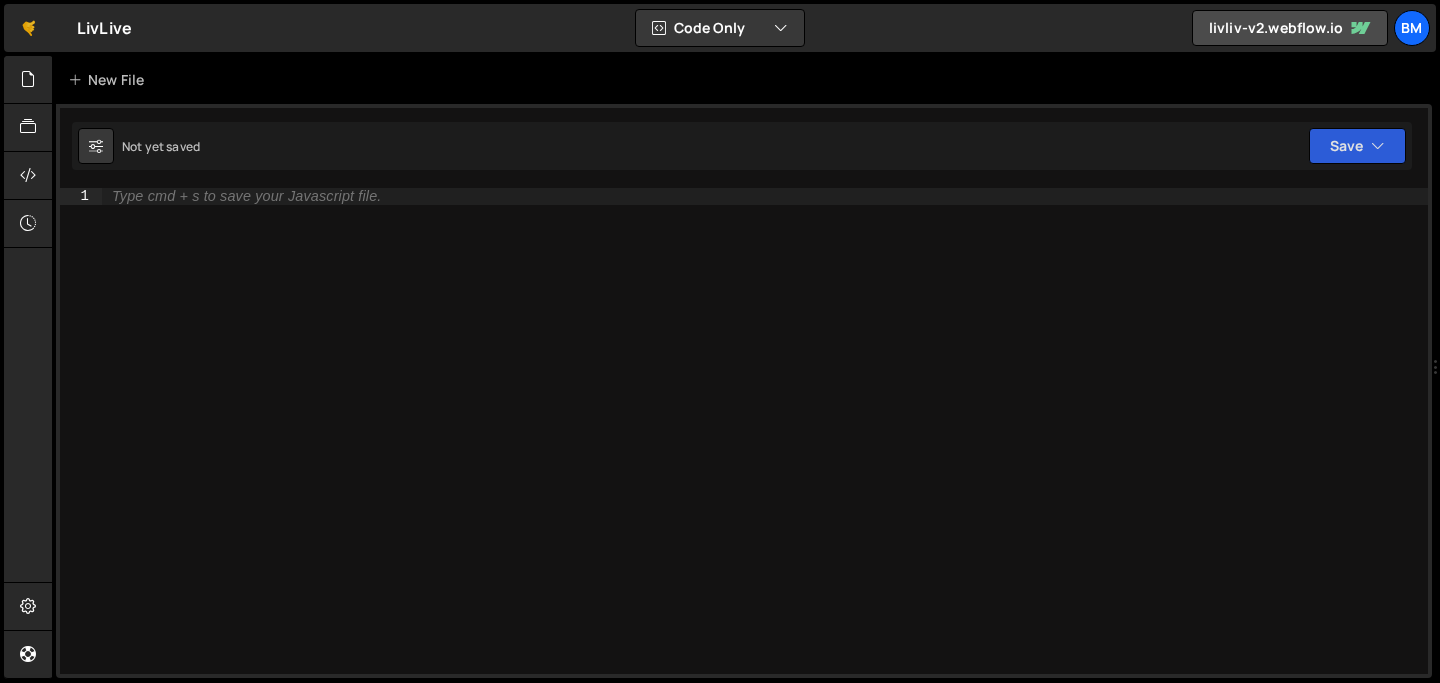 scroll, scrollTop: 0, scrollLeft: 0, axis: both 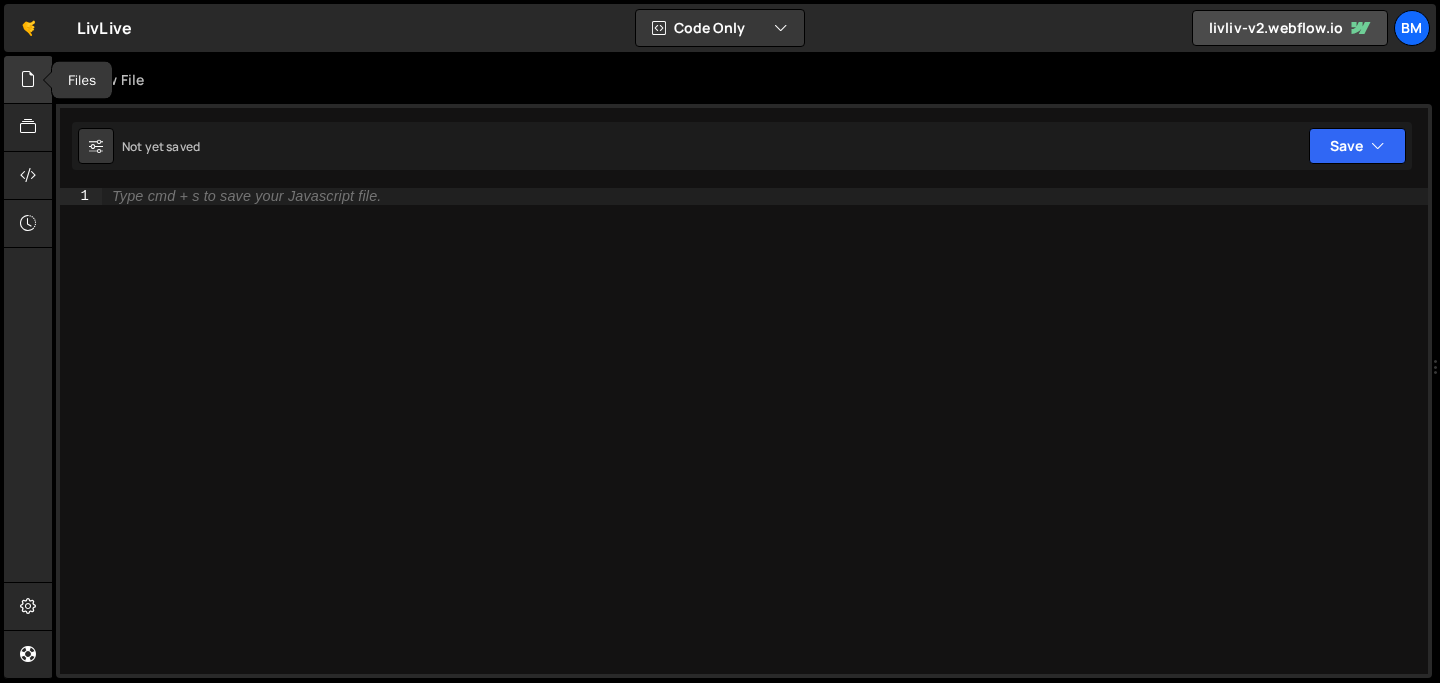 click at bounding box center [28, 79] 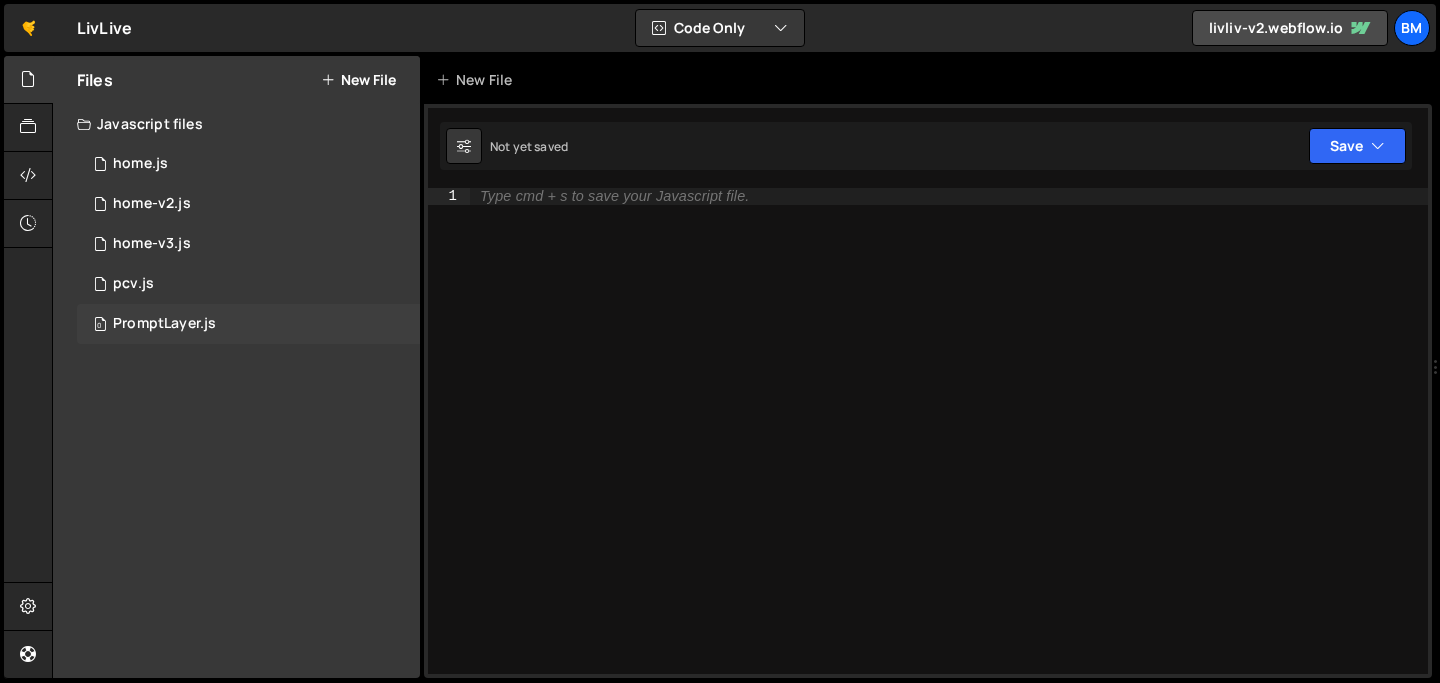click on "PromptLayer.js" at bounding box center [164, 324] 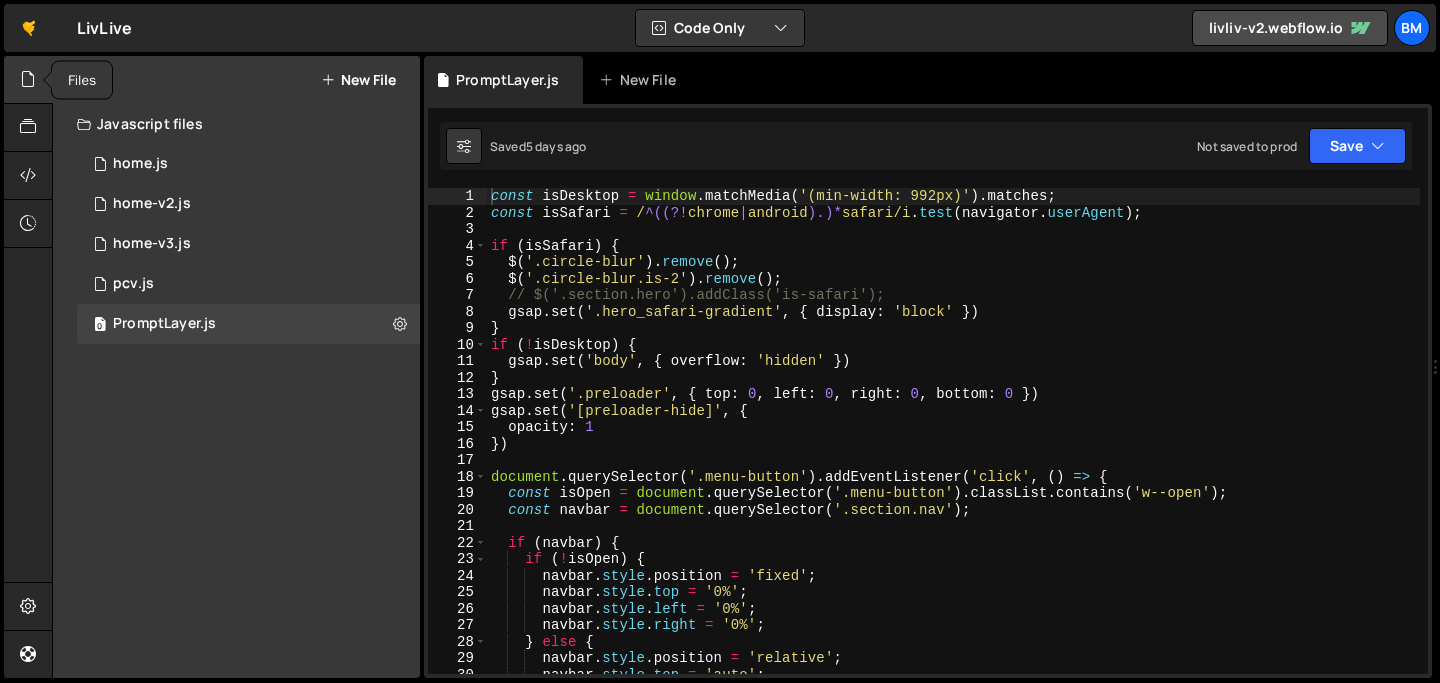click at bounding box center [28, 79] 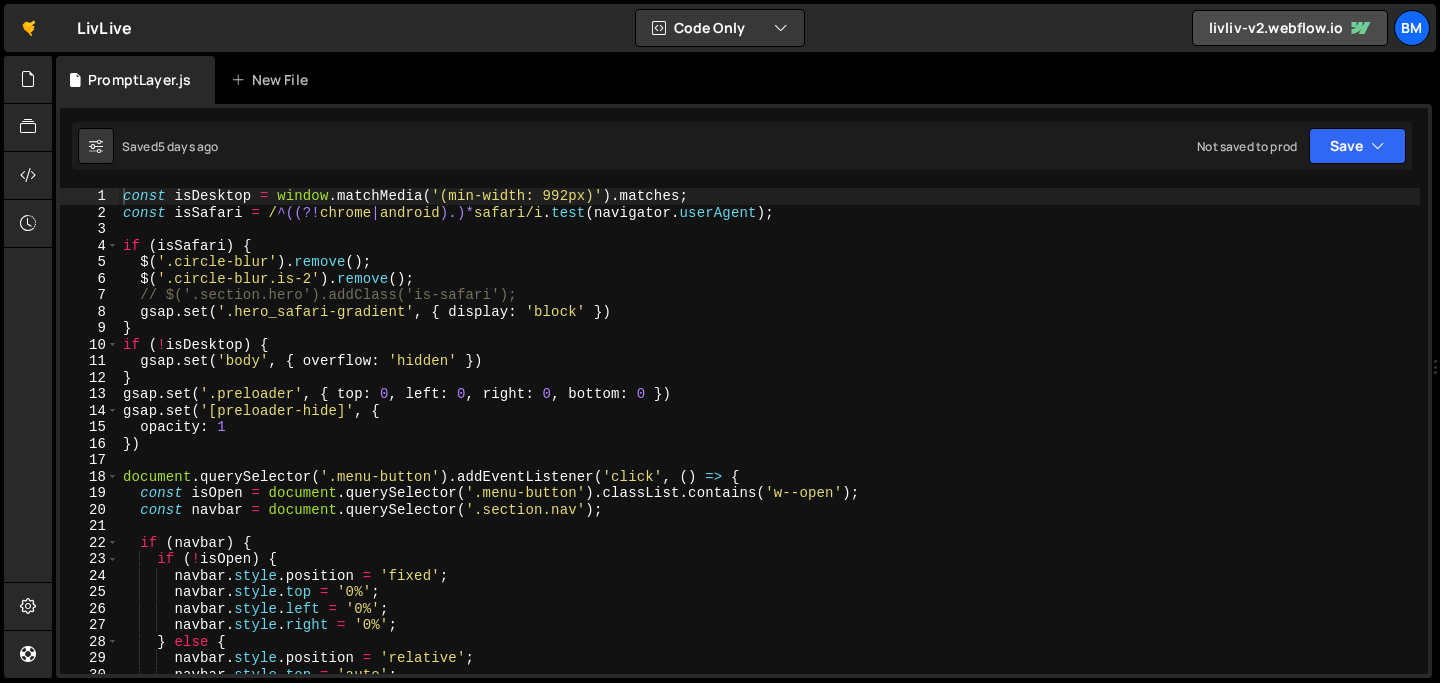 click on "const   isDesktop   =   window . matchMedia ( '(min-width: 992px)' ) . matches ; const   isSafari   =   / ^((?! chrome | android ).)* safari/i . test ( navigator . userAgent ) ; if   ( isSafari )   {    $ ( '.circle-blur' ) . remove ( ) ;    $ ( '.circle-blur.is-2' ) . remove ( ) ;    // $('.section.hero').addClass('is-safari');    gsap . set ( '.hero_safari-gradient' ,   {   display :   'block'   }) } if   ( ! isDesktop )   {    gsap . set ( 'body' ,   {   overflow :   'hidden'   }) } gsap . set ( '.preloader' ,   {   top :   0 ,   left :   0 ,   right :   0 ,   bottom :   0   }) gsap . set ( '[preloader-hide]' ,   {    opacity :   1 }) document . querySelector ( '.menu-button' ) . addEventListener ( 'click' ,   ( )   =>   {    const   isOpen   =   document . querySelector ( '.menu-button' ) . classList . contains ( 'w--open' ) ;    const   navbar   =   document . querySelector ( '.section.nav' ) ;    if   ( navbar )   {       if   ( ! isOpen )   {          navbar . style . position   =   'fixed' ;" at bounding box center [769, 447] 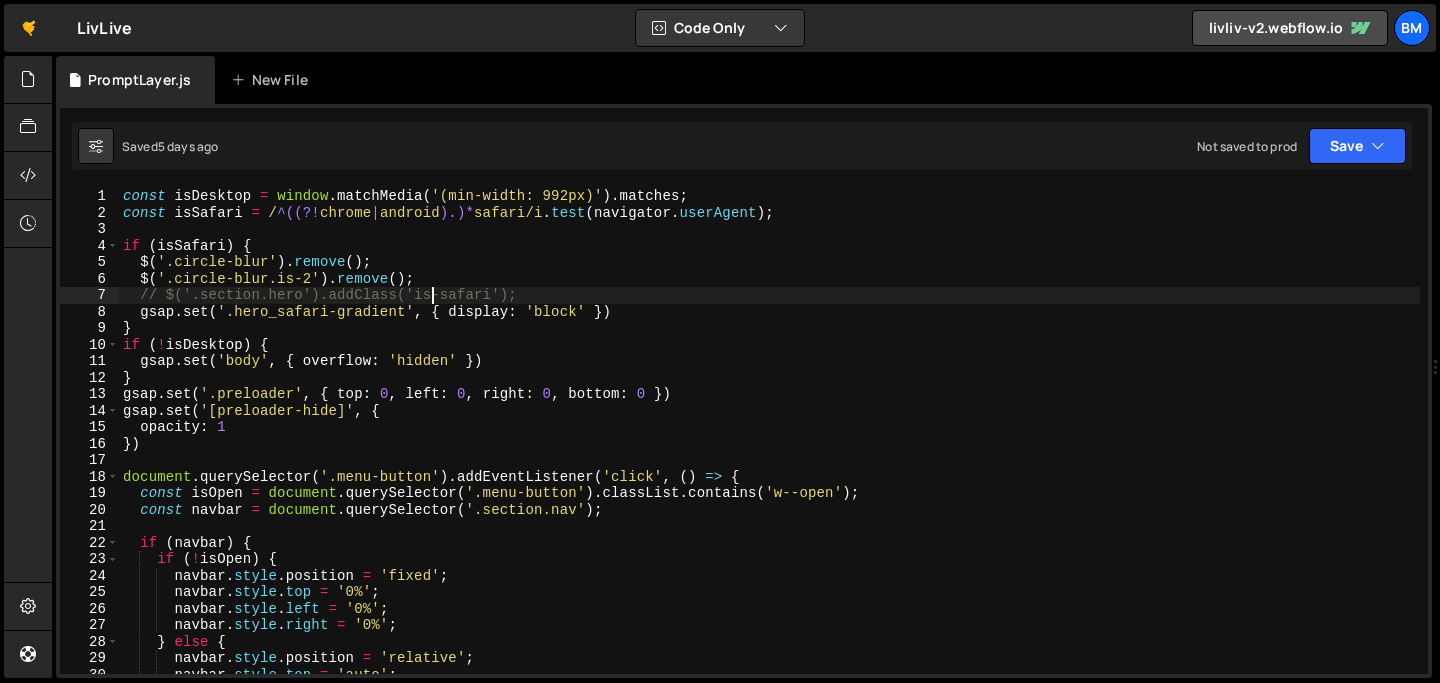 scroll, scrollTop: 0, scrollLeft: 22, axis: horizontal 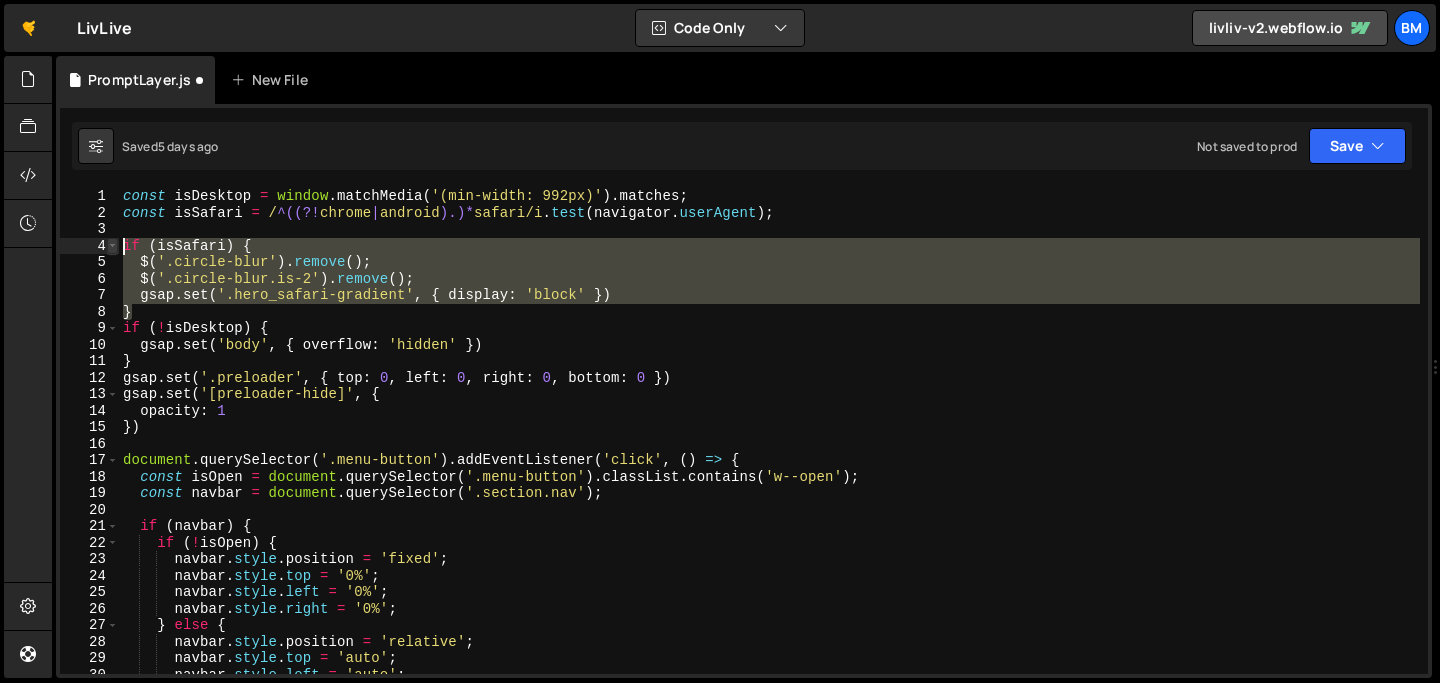 drag, startPoint x: 153, startPoint y: 310, endPoint x: 111, endPoint y: 249, distance: 74.06078 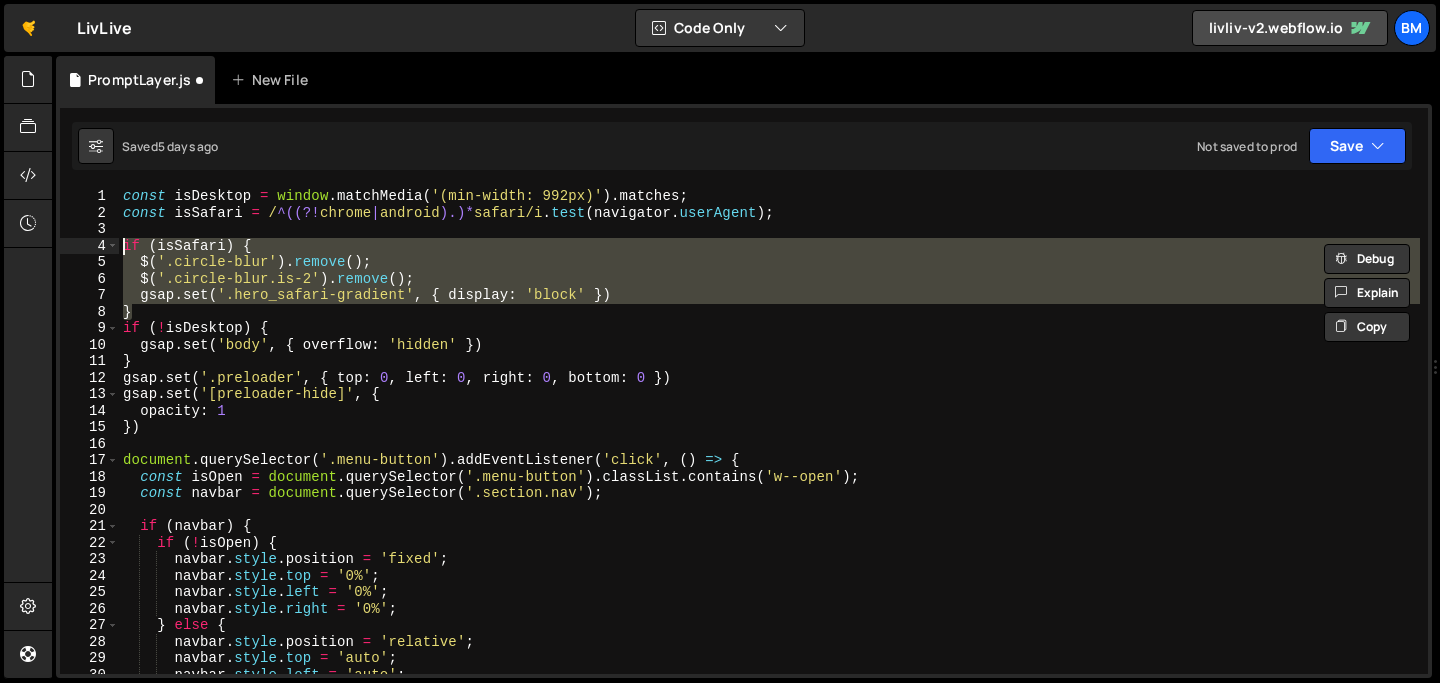 type on "if (isSafari) {
$('.circle-blur').remove();" 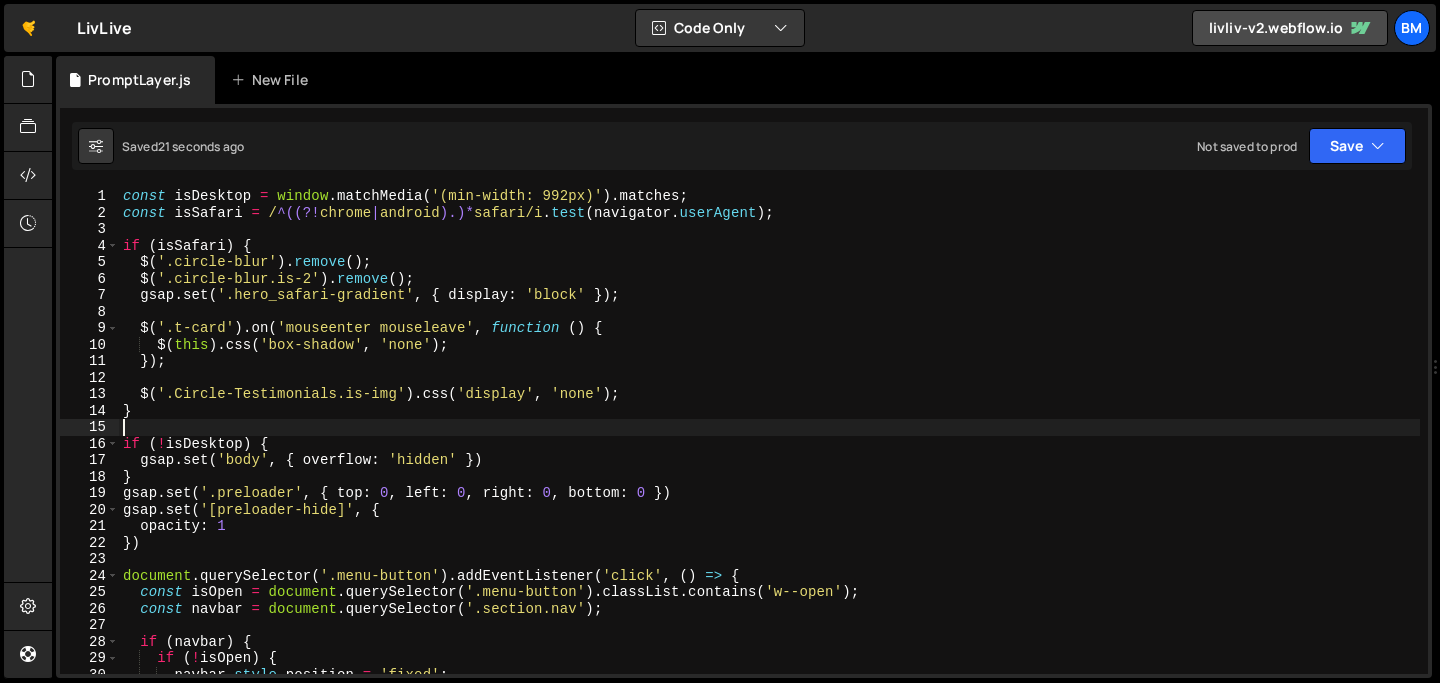 click on "const   isDesktop   =   window . matchMedia ( '(min-width: 992px)' ) . matches ; const   isSafari   =   / ^((?! chrome | android ).)* safari/i . test ( navigator . userAgent ) ; if   ( isSafari )   {    $ ( '.circle-blur' ) . remove ( ) ;    $ ( '.circle-blur.is-2' ) . remove ( ) ;    gsap . set ( '.hero_safari-gradient' ,   {   display :   'block'   }) ;    $ ( '.t-card' ) . on ( 'mouseenter mouseleave' ,   function   ( )   {       $ ( this ) . css ( 'box-shadow' ,   'none' ) ;    }) ;    $ ( '.Circle-Testimonials.is-img' ) . css ( 'display' ,   'none' ) ; } if   ( ! isDesktop )   {    gsap . set ( 'body' ,   {   overflow :   'hidden'   }) } gsap . set ( '.preloader' ,   {   top :   0 ,   left :   0 ,   right :   0 ,   bottom :   0   }) gsap . set ( '[preloader-hide]' ,   {    opacity :   1 }) document . querySelector ( '.menu-button' ) . addEventListener ( 'click' ,   ( )   =>   {    const   isOpen   =   document . querySelector ( '.menu-button' ) . classList . contains ( 'w--open' ) ;    const   navbar   =" at bounding box center (769, 447) 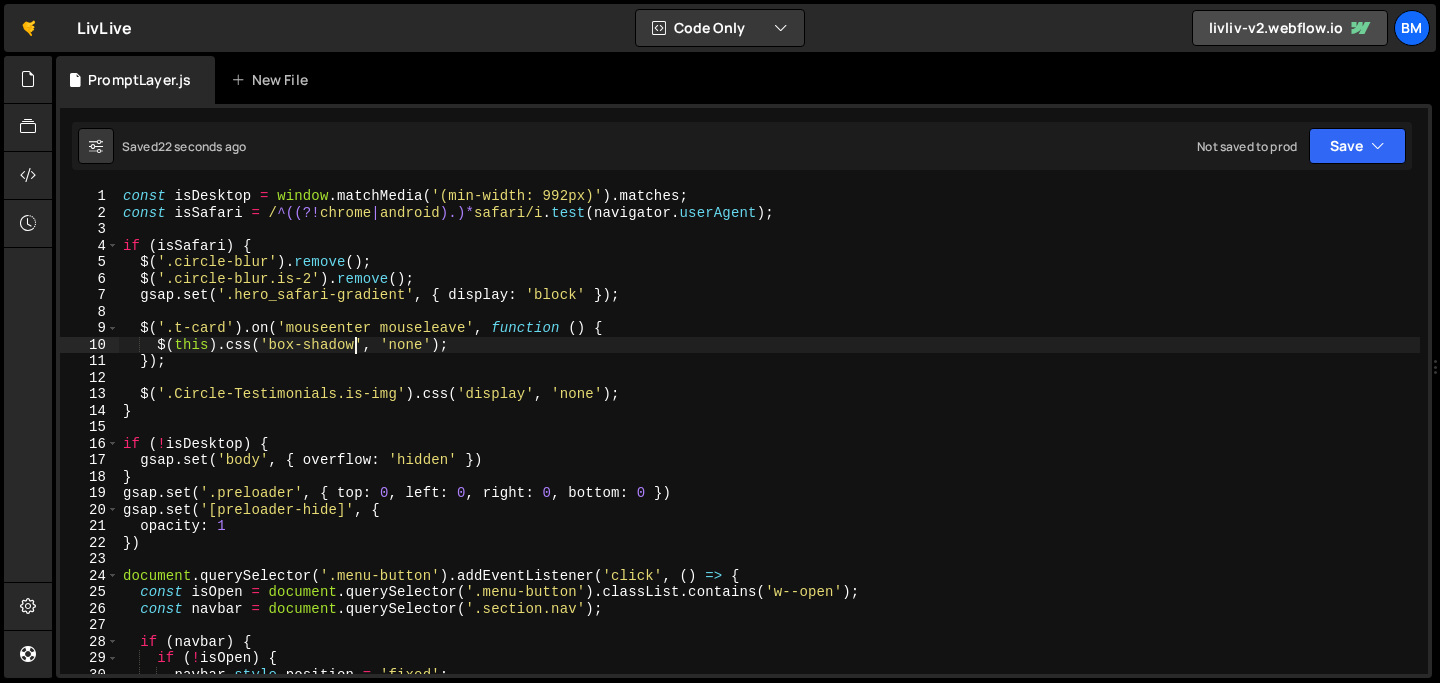 click on "const   isDesktop   =   window . matchMedia ( '(min-width: 992px)' ) . matches ; const   isSafari   =   / ^((?! chrome | android ).)* safari/i . test ( navigator . userAgent ) ; if   ( isSafari )   {    $ ( '.circle-blur' ) . remove ( ) ;    $ ( '.circle-blur.is-2' ) . remove ( ) ;    gsap . set ( '.hero_safari-gradient' ,   {   display :   'block'   }) ;    $ ( '.t-card' ) . on ( 'mouseenter mouseleave' ,   function   ( )   {       $ ( this ) . css ( 'box-shadow' ,   'none' ) ;    }) ;    $ ( '.Circle-Testimonials.is-img' ) . css ( 'display' ,   'none' ) ; } if   ( ! isDesktop )   {    gsap . set ( 'body' ,   {   overflow :   'hidden'   }) } gsap . set ( '.preloader' ,   {   top :   0 ,   left :   0 ,   right :   0 ,   bottom :   0   }) gsap . set ( '[preloader-hide]' ,   {    opacity :   1 }) document . querySelector ( '.menu-button' ) . addEventListener ( 'click' ,   ( )   =>   {    const   isOpen   =   document . querySelector ( '.menu-button' ) . classList . contains ( 'w--open' ) ;    const   navbar   =" at bounding box center [769, 447] 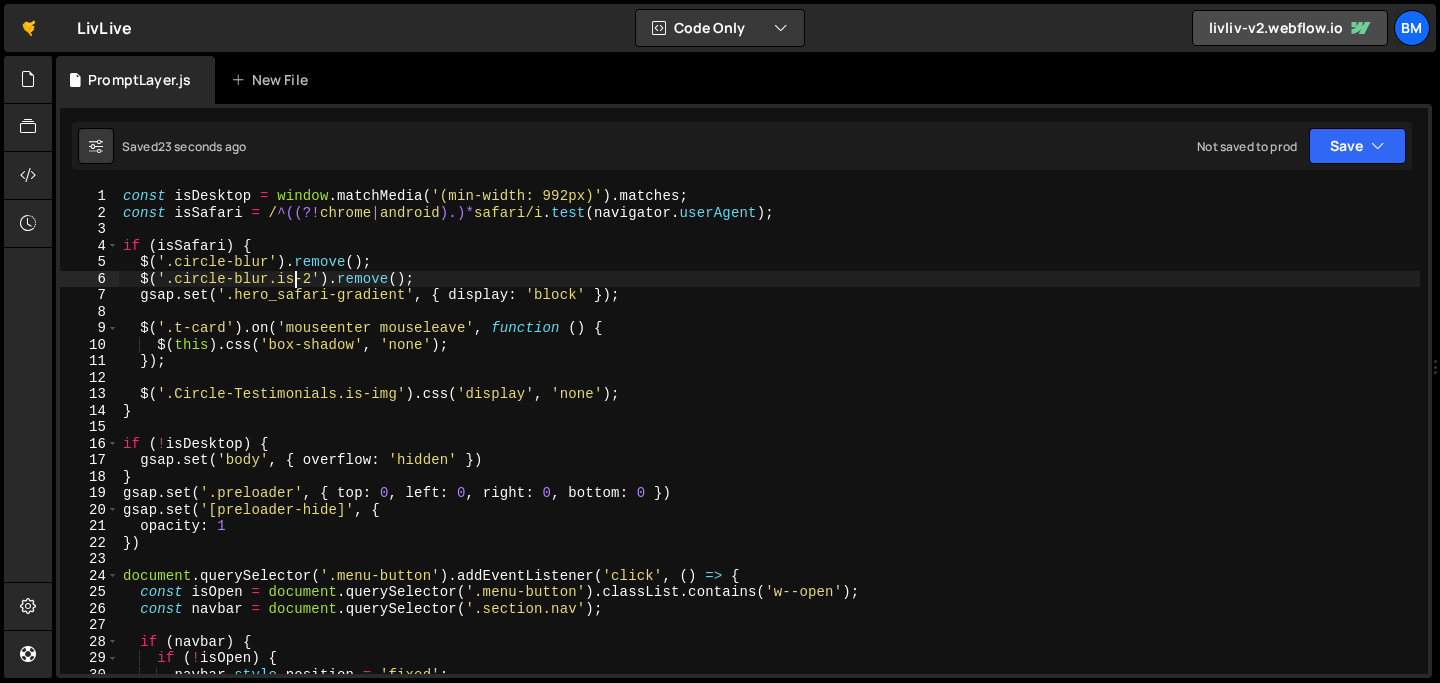 click on "const   isDesktop   =   window . matchMedia ( '(min-width: 992px)' ) . matches ; const   isSafari   =   / ^((?! chrome | android ).)* safari/i . test ( navigator . userAgent ) ; if   ( isSafari )   {    $ ( '.circle-blur' ) . remove ( ) ;    $ ( '.circle-blur.is-2' ) . remove ( ) ;    gsap . set ( '.hero_safari-gradient' ,   {   display :   'block'   }) ;    $ ( '.t-card' ) . on ( 'mouseenter mouseleave' ,   function   ( )   {       $ ( this ) . css ( 'box-shadow' ,   'none' ) ;    }) ;    $ ( '.Circle-Testimonials.is-img' ) . css ( 'display' ,   'none' ) ; } if   ( ! isDesktop )   {    gsap . set ( 'body' ,   {   overflow :   'hidden'   }) } gsap . set ( '.preloader' ,   {   top :   0 ,   left :   0 ,   right :   0 ,   bottom :   0   }) gsap . set ( '[preloader-hide]' ,   {    opacity :   1 }) document . querySelector ( '.menu-button' ) . addEventListener ( 'click' ,   ( )   =>   {    const   isOpen   =   document . querySelector ( '.menu-button' ) . classList . contains ( 'w--open' ) ;    const   navbar   =" at bounding box center (769, 447) 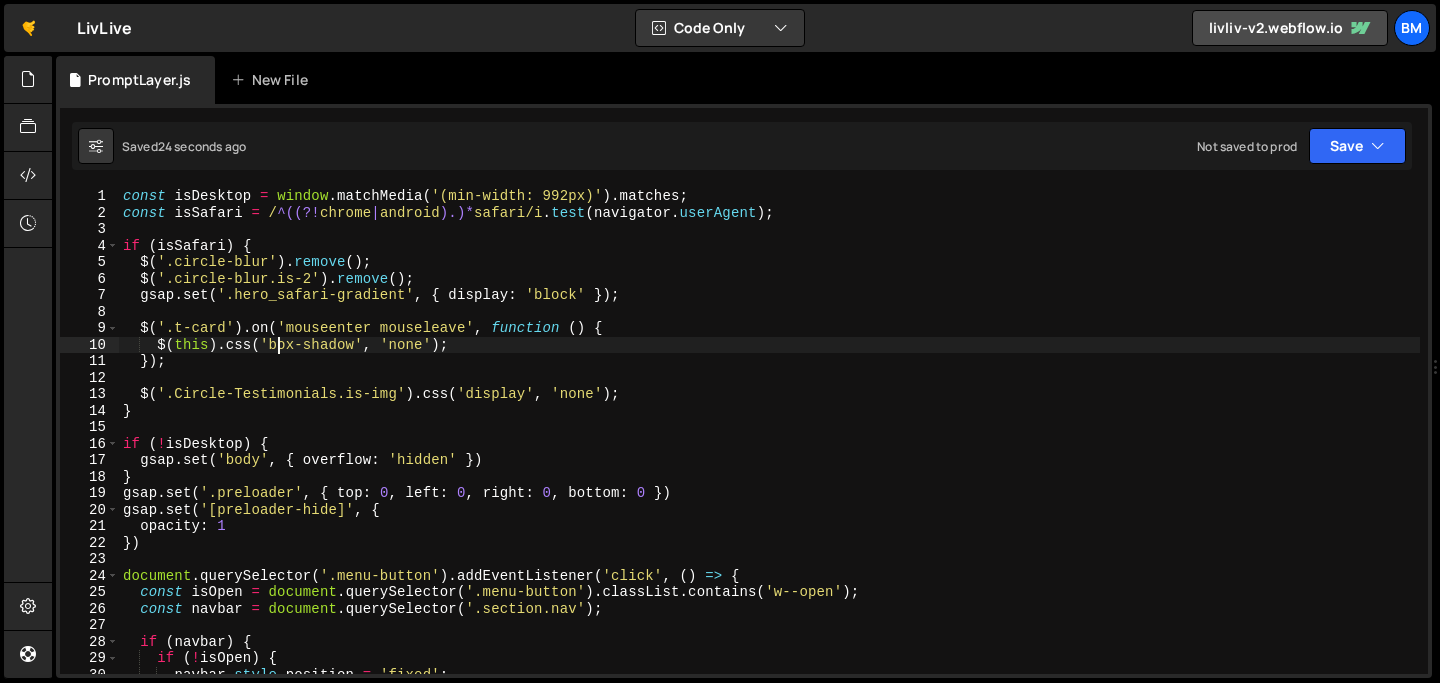 click on "const   isDesktop   =   window . matchMedia ( '(min-width: 992px)' ) . matches ; const   isSafari   =   / ^((?! chrome | android ).)* safari/i . test ( navigator . userAgent ) ; if   ( isSafari )   {    $ ( '.circle-blur' ) . remove ( ) ;    $ ( '.circle-blur.is-2' ) . remove ( ) ;    gsap . set ( '.hero_safari-gradient' ,   {   display :   'block'   }) ;    $ ( '.t-card' ) . on ( 'mouseenter mouseleave' ,   function   ( )   {       $ ( this ) . css ( 'box-shadow' ,   'none' ) ;    }) ;    $ ( '.Circle-Testimonials.is-img' ) . css ( 'display' ,   'none' ) ; } if   ( ! isDesktop )   {    gsap . set ( 'body' ,   {   overflow :   'hidden'   }) } gsap . set ( '.preloader' ,   {   top :   0 ,   left :   0 ,   right :   0 ,   bottom :   0   }) gsap . set ( '[preloader-hide]' ,   {    opacity :   1 }) document . querySelector ( '.menu-button' ) . addEventListener ( 'click' ,   ( )   =>   {    const   isOpen   =   document . querySelector ( '.menu-button' ) . classList . contains ( 'w--open' ) ;    const   navbar   =" at bounding box center [769, 447] 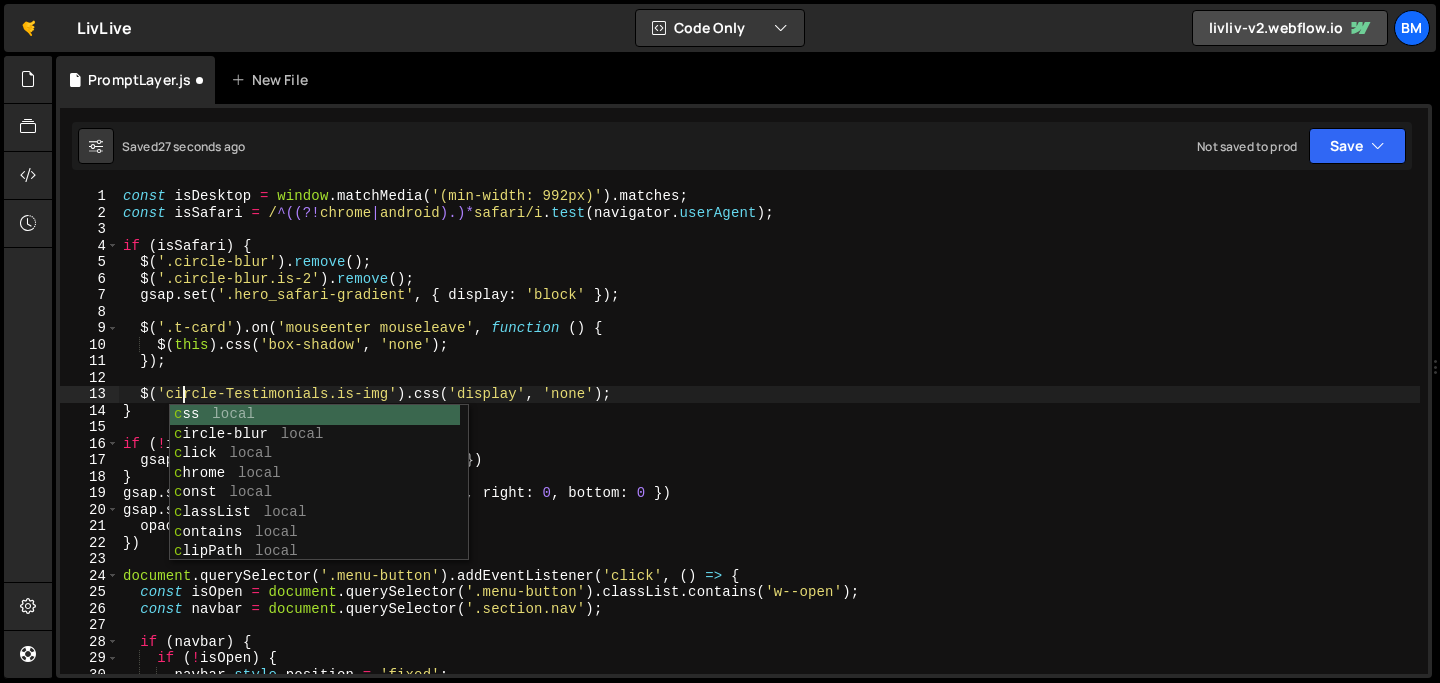 scroll, scrollTop: 0, scrollLeft: 3, axis: horizontal 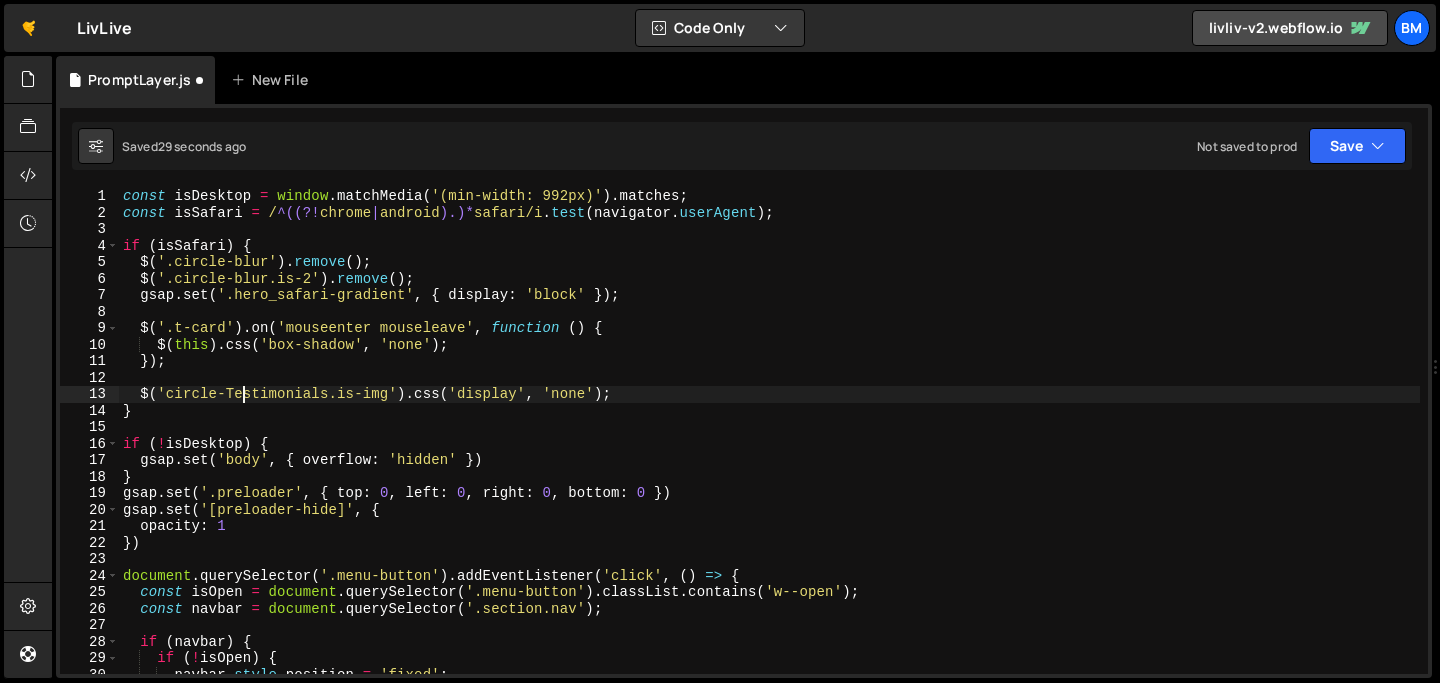 click on "const   isDesktop   =   window . matchMedia ( '(min-width: 992px)' ) . matches ; const   isSafari   =   / ^((?! chrome | android ).)* safari/i . test ( navigator . userAgent ) ; if   ( isSafari )   {    $ ( '.circle-blur' ) . remove ( ) ;    $ ( '.circle-blur.is-2' ) . remove ( ) ;    gsap . set ( '.hero_safari-gradient' ,   {   display :   'block'   }) ;    $ ( '.t-card' ) . on ( 'mouseenter mouseleave' ,   function   ( )   {       $ ( this ) . css ( 'box-shadow' ,   'none' ) ;    }) ;    $ ( '.circle-Testimonials.is-img' ) . css ( 'display' ,   'none' ) ; } if   ( ! isDesktop )   {    gsap . set ( 'body' ,   {   overflow :   'hidden'   }) } gsap . set ( '.preloader' ,   {   top :   0 ,   left :   0 ,   right :   0 ,   bottom :   0   }) gsap . set ( '[preloader-hide]' ,   {    opacity :   1 }) document . querySelector ( '.menu-button' ) . addEventListener ( 'click' ,   ( )   =>   {    const   isOpen   =   document . querySelector ( '.menu-button' ) . classList . contains ( 'w--open' ) ;    const   navbar   =" at bounding box center [769, 447] 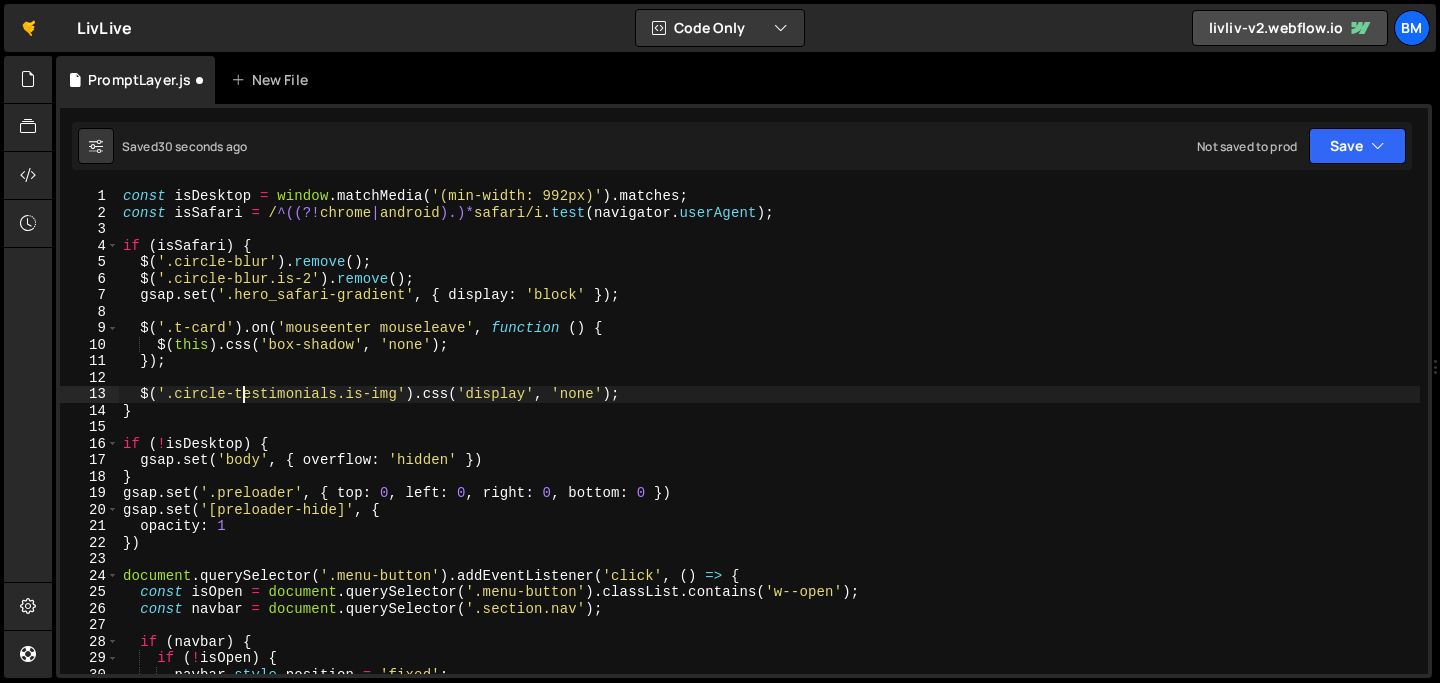 scroll, scrollTop: 0, scrollLeft: 8, axis: horizontal 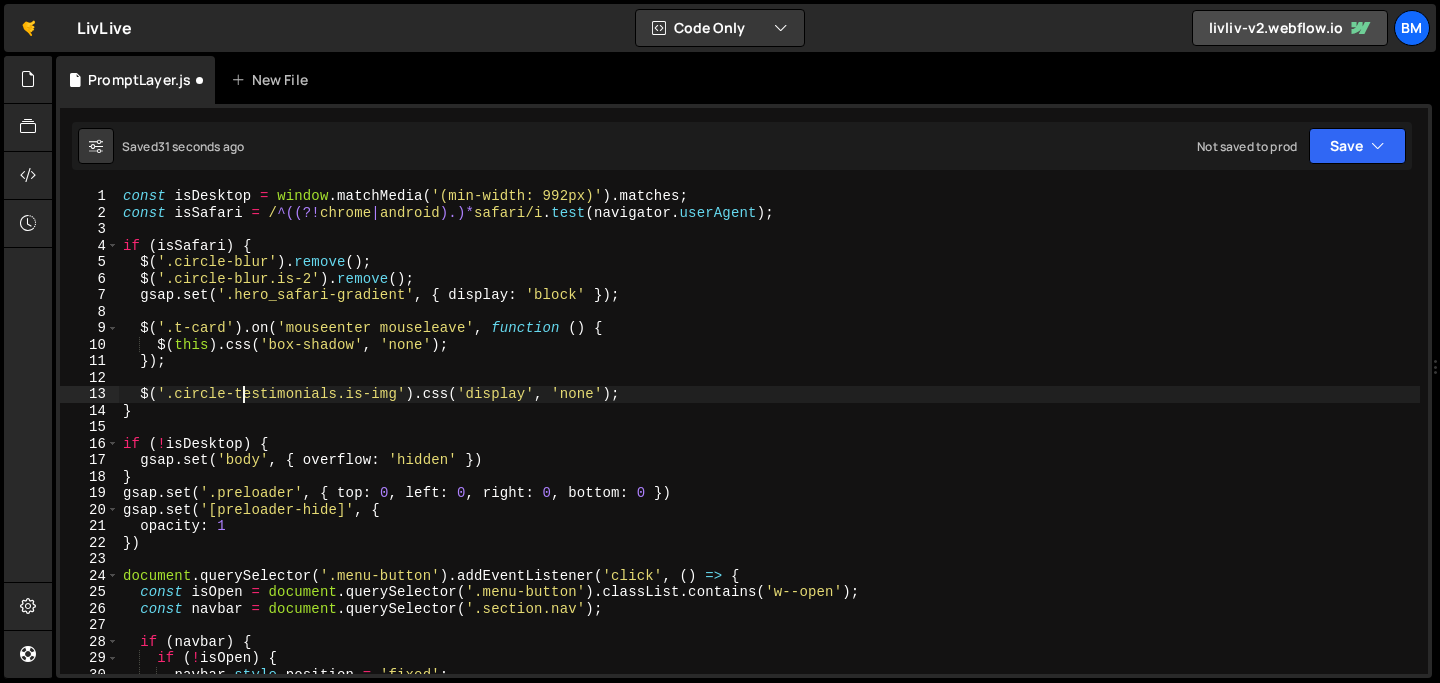 click on "const   isDesktop   =   window . matchMedia ( '(min-width: 992px)' ) . matches ; const   isSafari   =   / ^((?! chrome | android ).)* safari/i . test ( navigator . userAgent ) ; if   ( isSafari )   {    $ ( '.circle-blur' ) . remove ( ) ;    $ ( '.circle-blur.is-2' ) . remove ( ) ;    gsap . set ( '.hero_safari-gradient' ,   {   display :   'block'   }) ;    $ ( '.t-card' ) . on ( 'mouseenter mouseleave' ,   function   ( )   {       $ ( this ) . css ( 'box-shadow' ,   'none' ) ;    }) ;    $ ( '.circle-testimonials.is-img' ) . css ( 'display' ,   'none' ) ; } if   ( ! isDesktop )   {    gsap . set ( 'body' ,   {   overflow :   'hidden'   }) } gsap . set ( '.preloader' ,   {   top :   0 ,   left :   0 ,   right :   0 ,   bottom :   0   }) gsap . set ( '[preloader-hide]' ,   {    opacity :   1 }) document . querySelector ( '.menu-button' ) . addEventListener ( 'click' ,   ( )   =>   {    const   isOpen   =   document . querySelector ( '.menu-button' ) . classList . contains ( 'w--open' ) ;    const   navbar   =   document . querySelector ( '.section.nav' ) ;    if   ( navbar )   {       if   ( ! isOpen )   {          navbar . style . position   =   'fixed' ;" at bounding box center [769, 447] 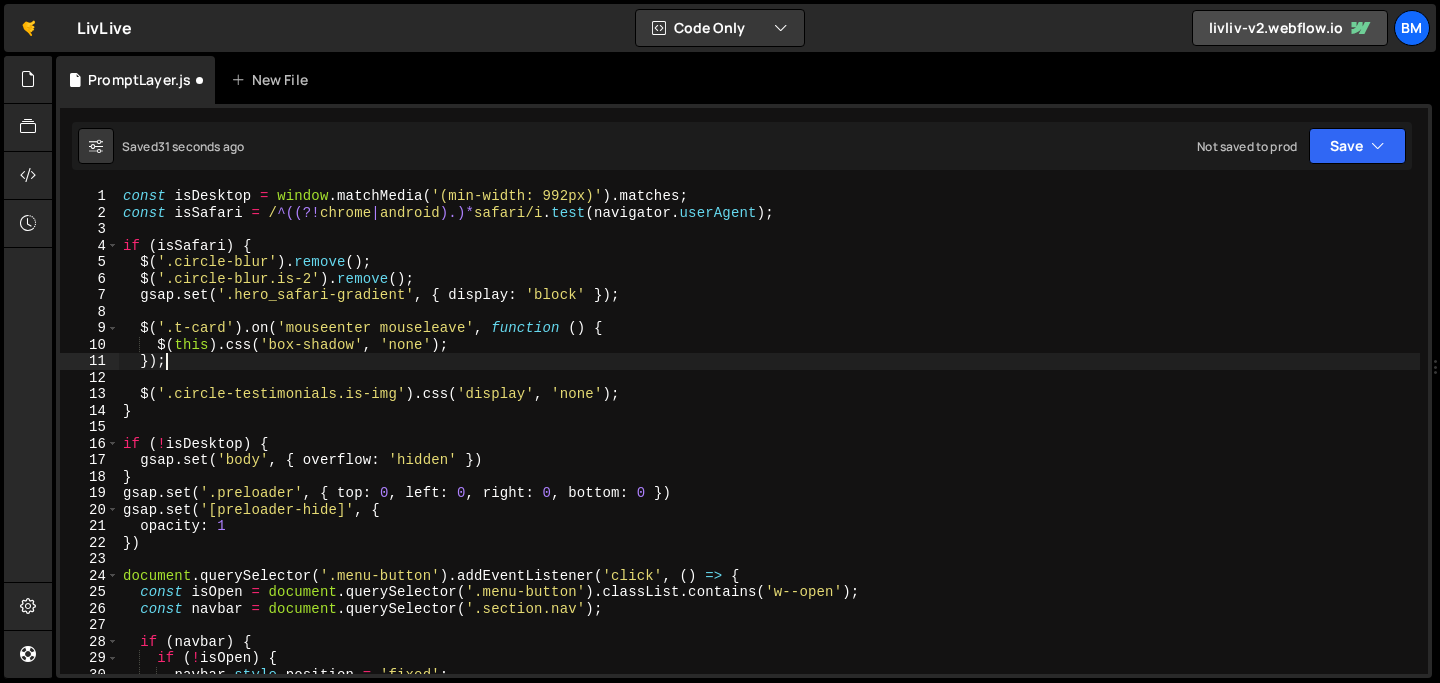 scroll, scrollTop: 0, scrollLeft: 2, axis: horizontal 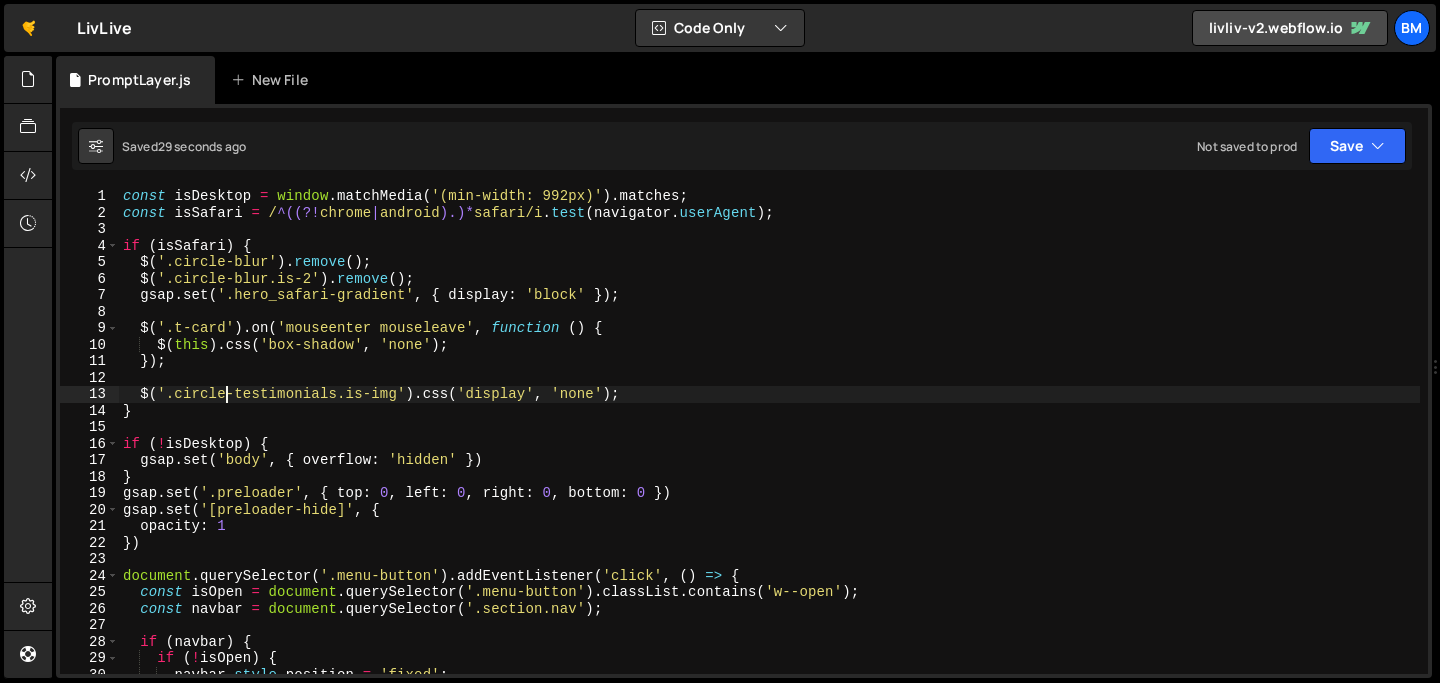 click on "const   isDesktop   =   window . matchMedia ( '(min-width: 992px)' ) . matches ; const   isSafari   =   / ^((?! chrome | android ).)* safari/i . test ( navigator . userAgent ) ; if   ( isSafari )   {    $ ( '.circle-blur' ) . remove ( ) ;    $ ( '.circle-blur.is-2' ) . remove ( ) ;    gsap . set ( '.hero_safari-gradient' ,   {   display :   'block'   }) ;    $ ( '.t-card' ) . on ( 'mouseenter mouseleave' ,   function   ( )   {       $ ( this ) . css ( 'box-shadow' ,   'none' ) ;    }) ;    $ ( '.circle-testimonials.is-img' ) . css ( 'display' ,   'none' ) ; } if   ( ! isDesktop )   {    gsap . set ( 'body' ,   {   overflow :   'hidden'   }) } gsap . set ( '.preloader' ,   {   top :   0 ,   left :   0 ,   right :   0 ,   bottom :   0   }) gsap . set ( '[preloader-hide]' ,   {    opacity :   1 }) document . querySelector ( '.menu-button' ) . addEventListener ( 'click' ,   ( )   =>   {    const   isOpen   =   document . querySelector ( '.menu-button' ) . classList . contains ( 'w--open' ) ;    const   navbar   =   document . querySelector ( '.section.nav' ) ;    if   ( navbar )   {       if   ( ! isOpen )   {          navbar . style . position   =   'fixed' ;" at bounding box center (769, 447) 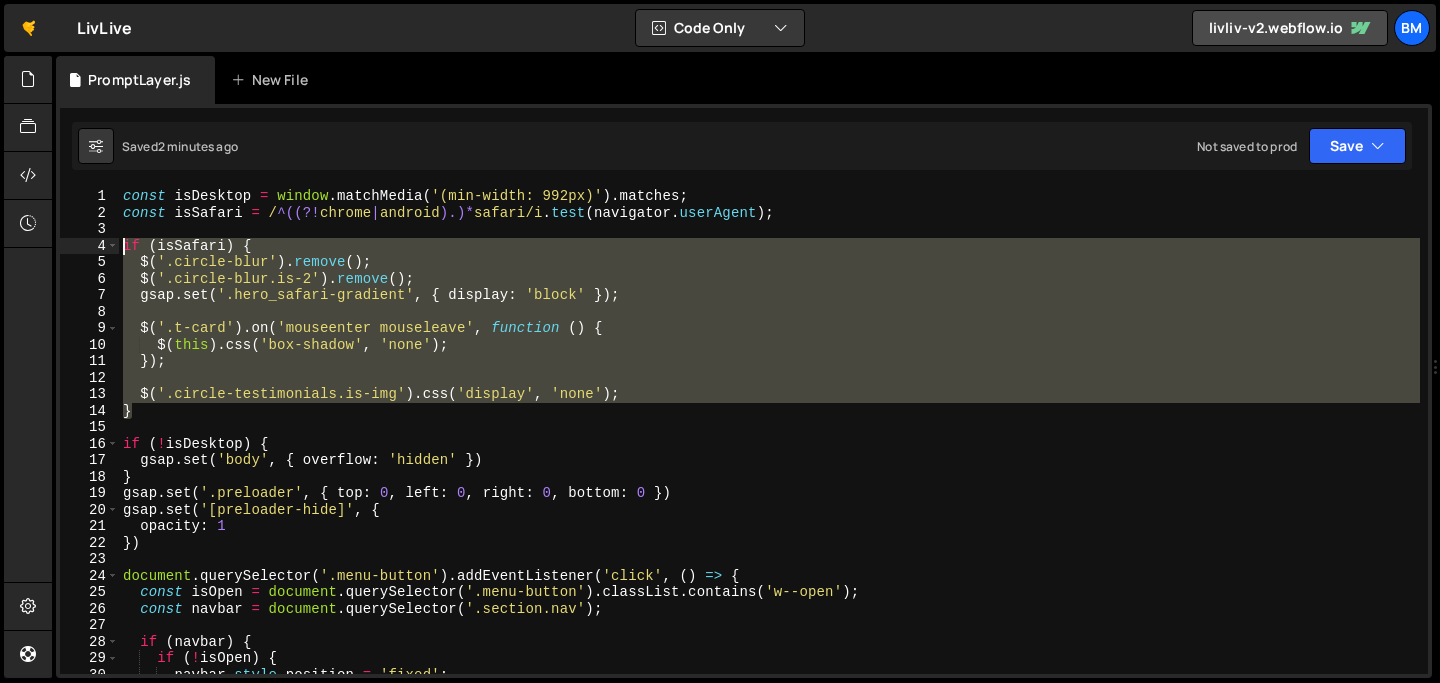 drag, startPoint x: 135, startPoint y: 413, endPoint x: 61, endPoint y: 243, distance: 185.40765 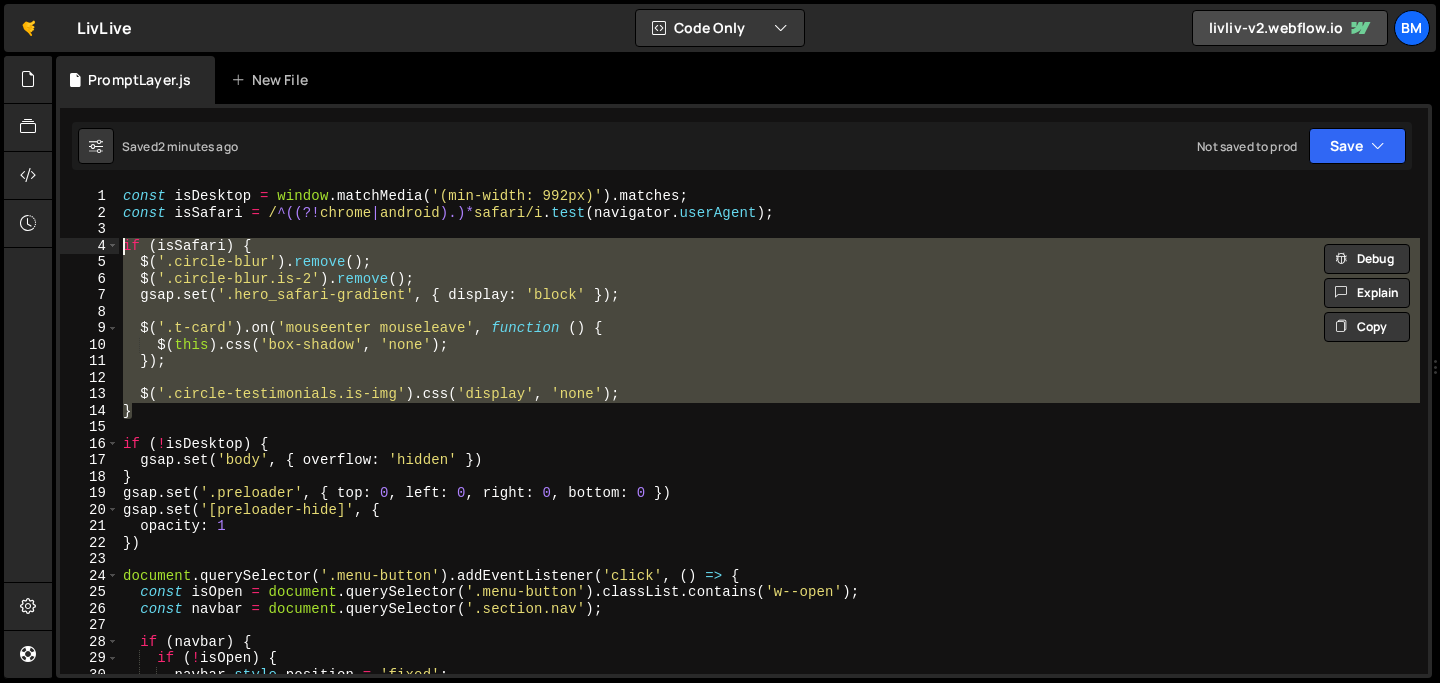 paste 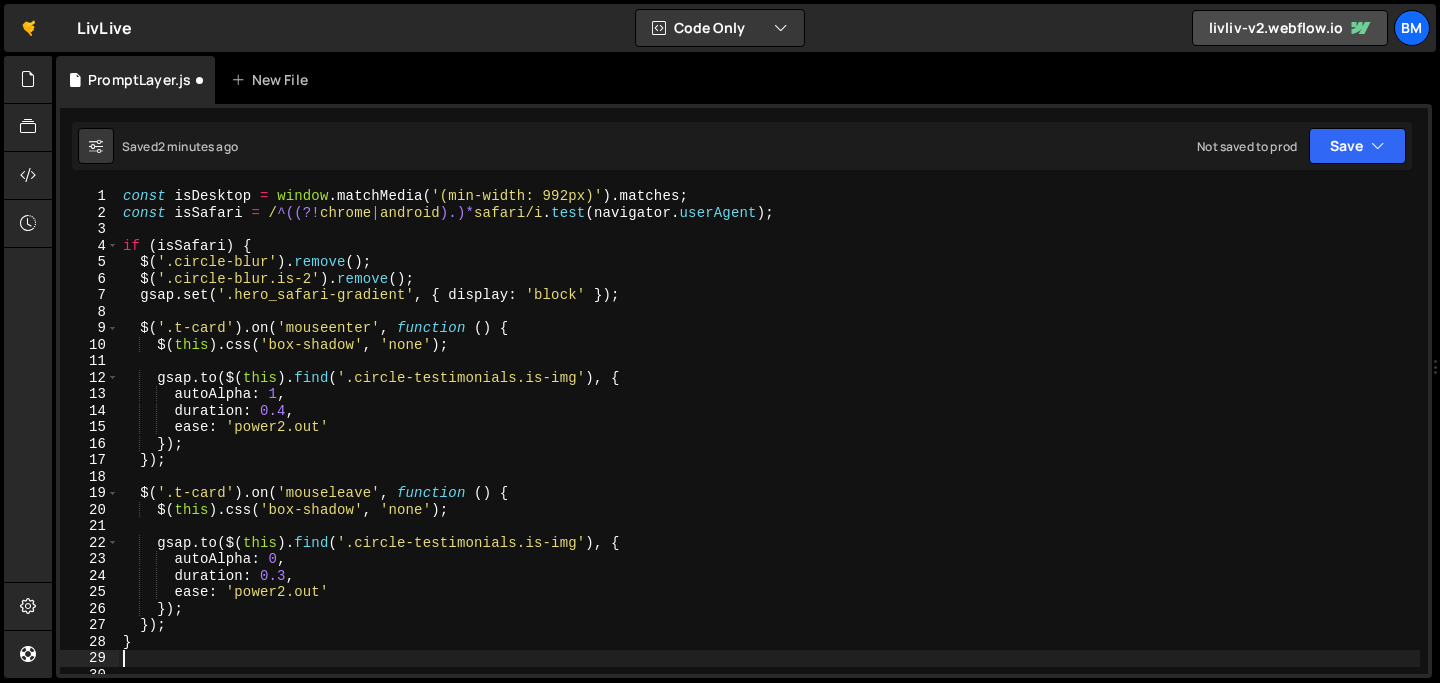 scroll, scrollTop: 0, scrollLeft: 0, axis: both 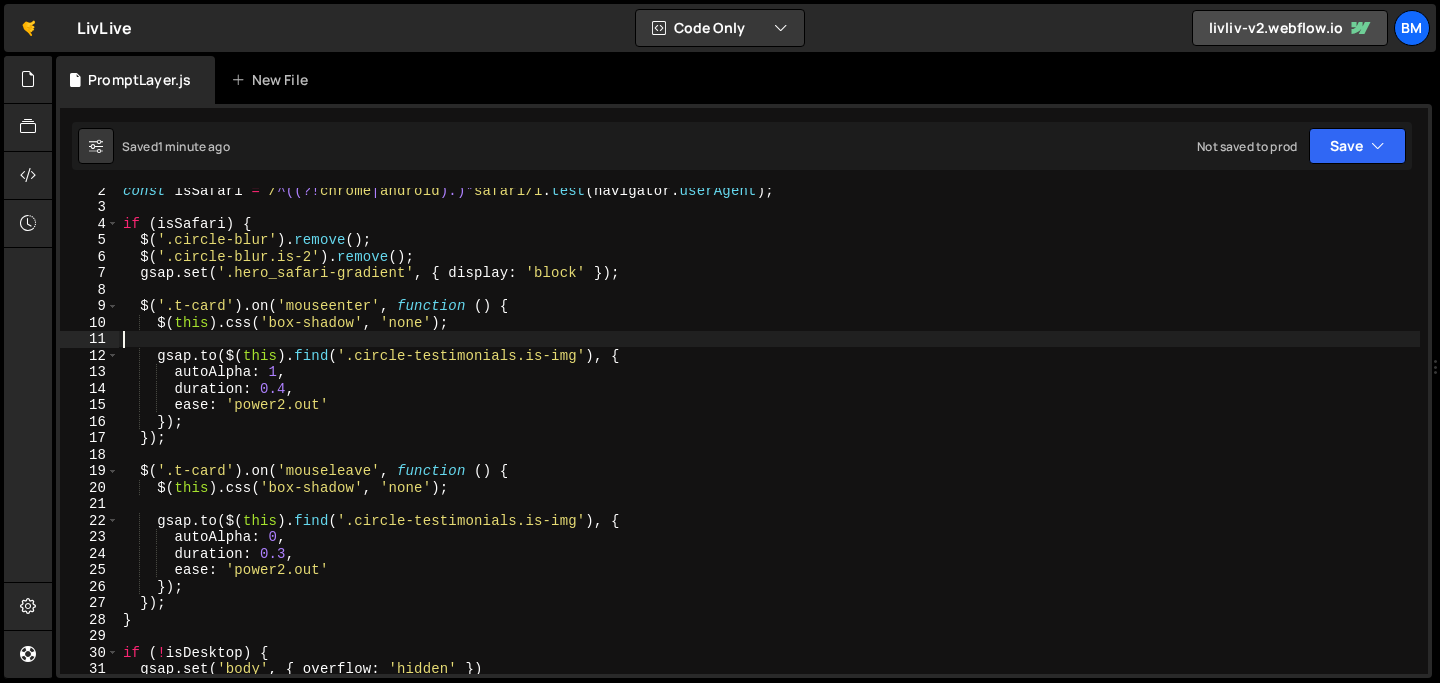 click on "const   isSafari   =   / ^((?! chrome | android ).)* safari/i . test ( navigator . userAgent ) ; if   ( isSafari )   {    $ ( '.circle-blur' ) . remove ( ) ;    $ ( '.circle-blur.is-2' ) . remove ( ) ;    gsap . set ( '.hero_safari-gradient' ,   {   display :   'block'   }) ;    $ ( '.t-card' ) . on ( 'mouseenter' ,   function   ( )   {       $ ( this ) . css ( 'box-shadow' ,   'none' ) ;       gsap . to ( $ ( this ) . find ( '.circle-testimonials.is-img' ) ,   {          autoAlpha :   1 ,          duration :   0.4 ,          ease :   'power2.out'       }) ;    }) ;    $ ( '.t-card' ) . on ( 'mouseleave' ,   function   ( )   {       $ ( this ) . css ( 'box-shadow' ,   'none' ) ;       gsap . to ( $ ( this ) . find ( '.circle-testimonials.is-img' ) ,   {          autoAlpha :   0 ,          duration :   0.3 ,          ease :   'power2.out'       }) ;    }) ; } if   ( ! isDesktop )   {    gsap . set ( 'body' ,   {   overflow :   'hidden'   }) }" at bounding box center [769, 441] 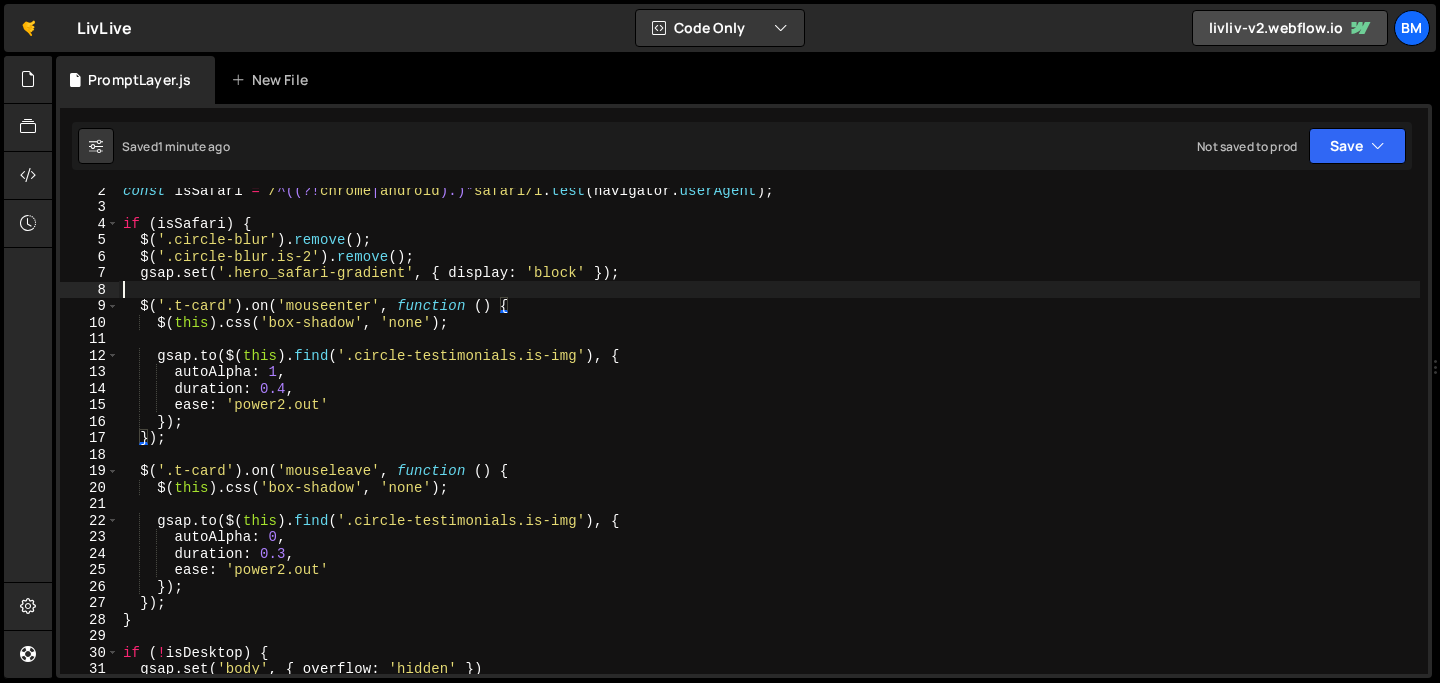click on "const   isSafari   =   / ^((?! chrome | android ).)* safari/i . test ( navigator . userAgent ) ; if   ( isSafari )   {    $ ( '.circle-blur' ) . remove ( ) ;    $ ( '.circle-blur.is-2' ) . remove ( ) ;    gsap . set ( '.hero_safari-gradient' ,   {   display :   'block'   }) ;    $ ( '.t-card' ) . on ( 'mouseenter' ,   function   ( )   {       $ ( this ) . css ( 'box-shadow' ,   'none' ) ;       gsap . to ( $ ( this ) . find ( '.circle-testimonials.is-img' ) ,   {          autoAlpha :   1 ,          duration :   0.4 ,          ease :   'power2.out'       }) ;    }) ;    $ ( '.t-card' ) . on ( 'mouseleave' ,   function   ( )   {       $ ( this ) . css ( 'box-shadow' ,   'none' ) ;       gsap . to ( $ ( this ) . find ( '.circle-testimonials.is-img' ) ,   {          autoAlpha :   0 ,          duration :   0.3 ,          ease :   'power2.out'       }) ;    }) ; } if   ( ! isDesktop )   {    gsap . set ( 'body' ,   {   overflow :   'hidden'   }) }" at bounding box center (769, 441) 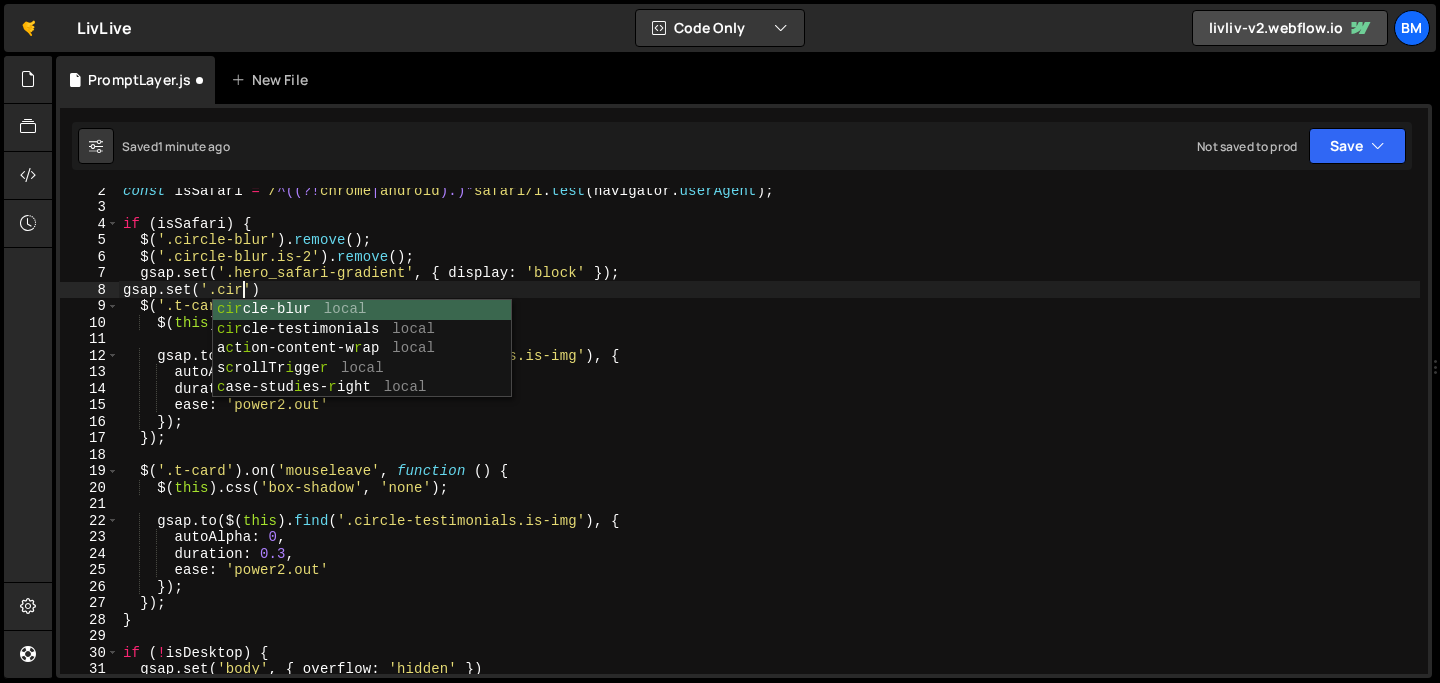 scroll, scrollTop: 0, scrollLeft: 7, axis: horizontal 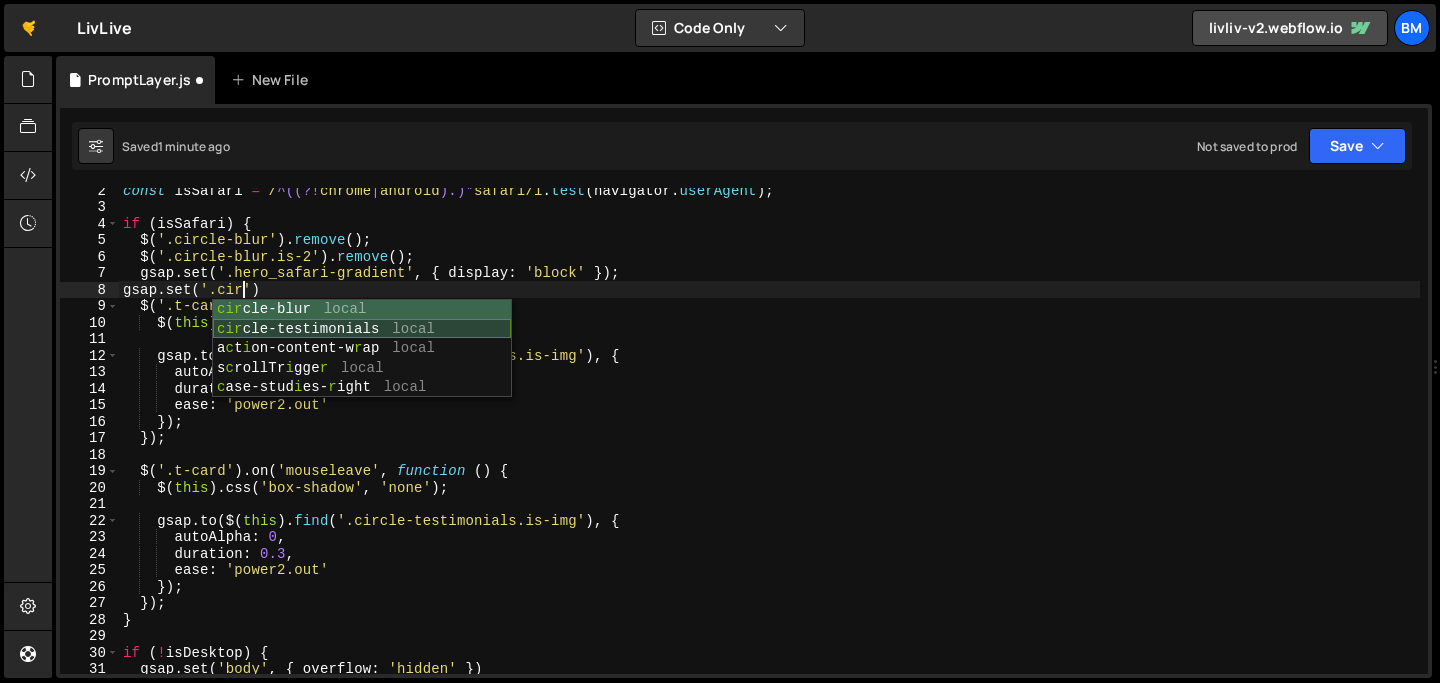 click on "cir cle-blur local cir cle-testimonials local a c t i on-content-w r ap local s c rollTr i gge r local c ase-stud i es- r ight local" at bounding box center (362, 368) 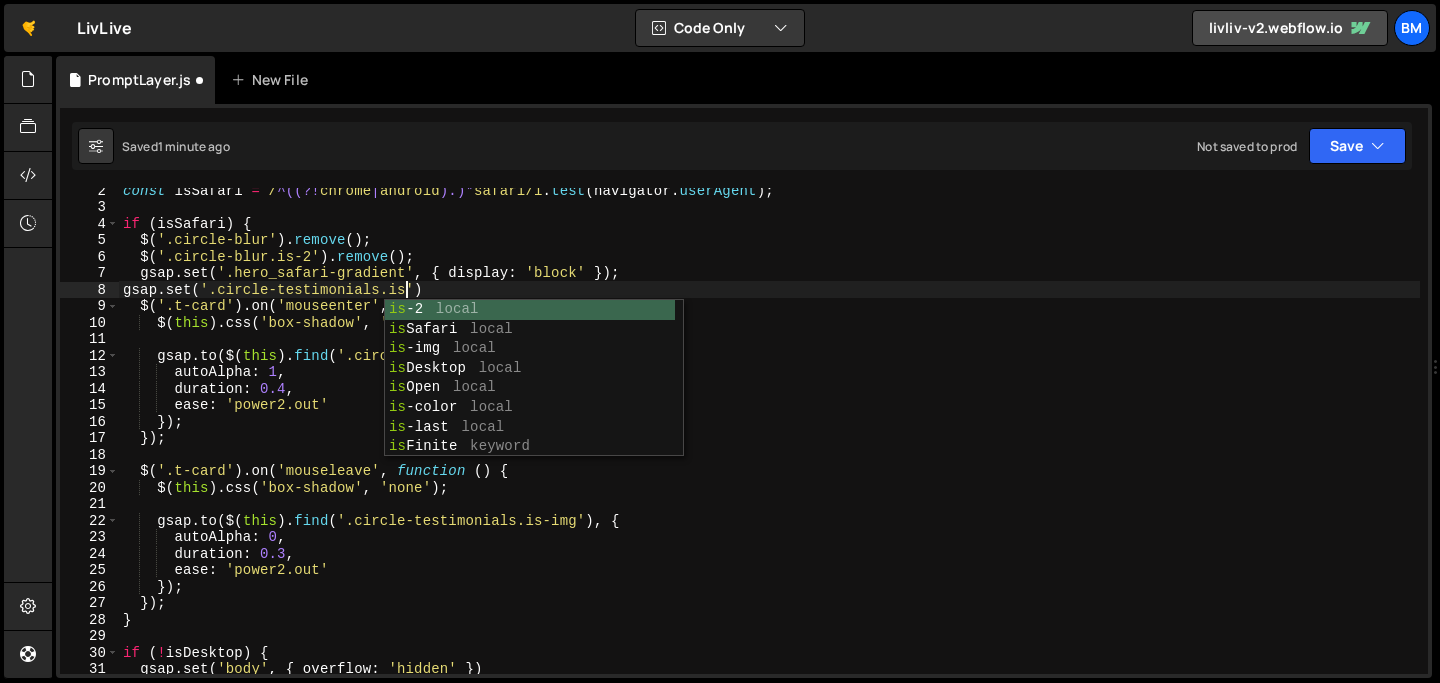 scroll, scrollTop: 0, scrollLeft: 20, axis: horizontal 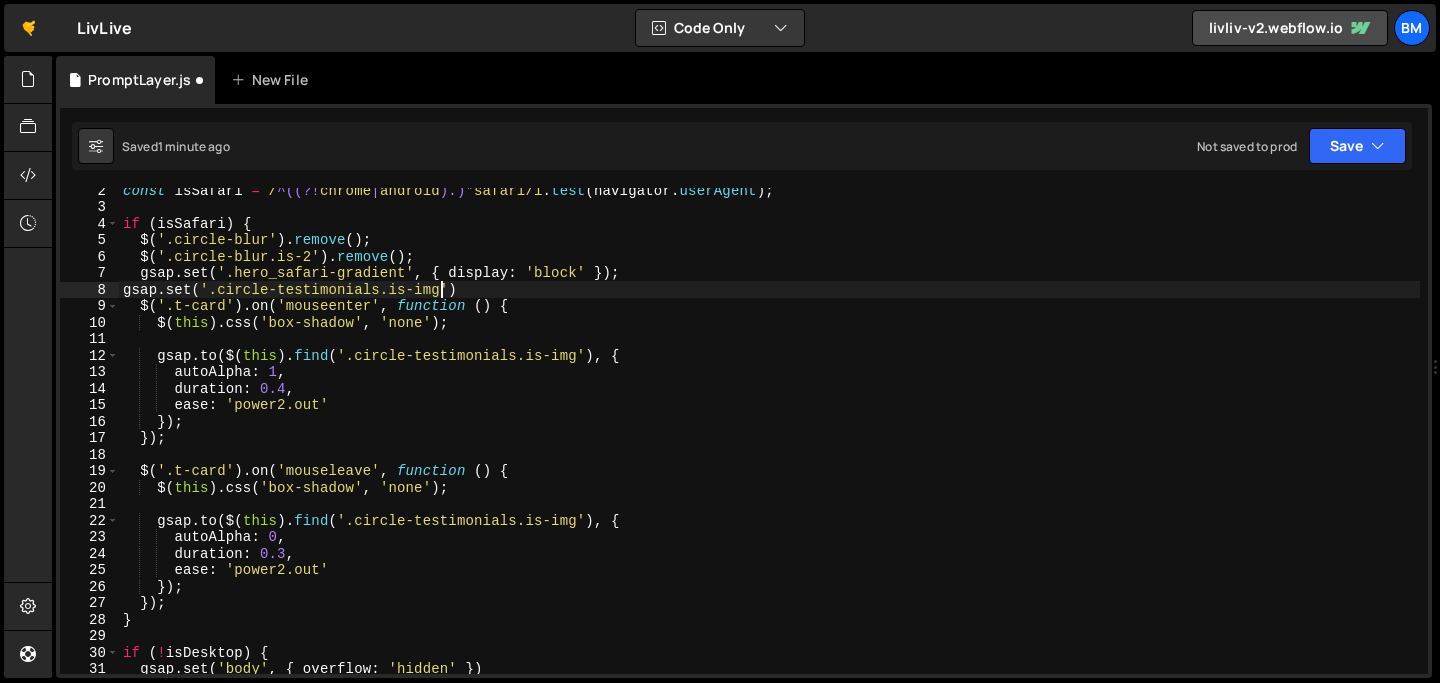 click on "const   isSafari   =   / ^((?! chrome | android ).)* safari/i . test ( navigator . userAgent ) ; if   ( isSafari )   {    $ ( '.circle-blur' ) . remove ( ) ;    $ ( '.circle-blur.is-2' ) . remove ( ) ;    gsap . set ( '.hero_safari-gradient' ,   {   display :   'block'   }) ;    gsap . set ( '.circle-testimonials.is-img' )    $ ( '.t-card' ) . on ( 'mouseenter' ,   function   ( )   {       $ ( this ) . css ( 'box-shadow' ,   'none' ) ;       gsap . to ( $ ( this ) . find ( '.circle-testimonials.is-img' ) ,   {          autoAlpha :   1 ,          duration :   0.4 ,          ease :   'power2.out'       }) ;    }) ;    $ ( '.t-card' ) . on ( 'mouseleave' ,   function   ( )   {       $ ( this ) . css ( 'box-shadow' ,   'none' ) ;       gsap . to ( $ ( this ) . find ( '.circle-testimonials.is-img' ) ,   {          autoAlpha :   0 ,          duration :   0.3 ,          ease :   'power2.out'       }) ;    }) ; } if   ( ! isDesktop )   {    gsap . set ( 'body' ,   {   overflow :   'hidden'   })" at bounding box center [769, 441] 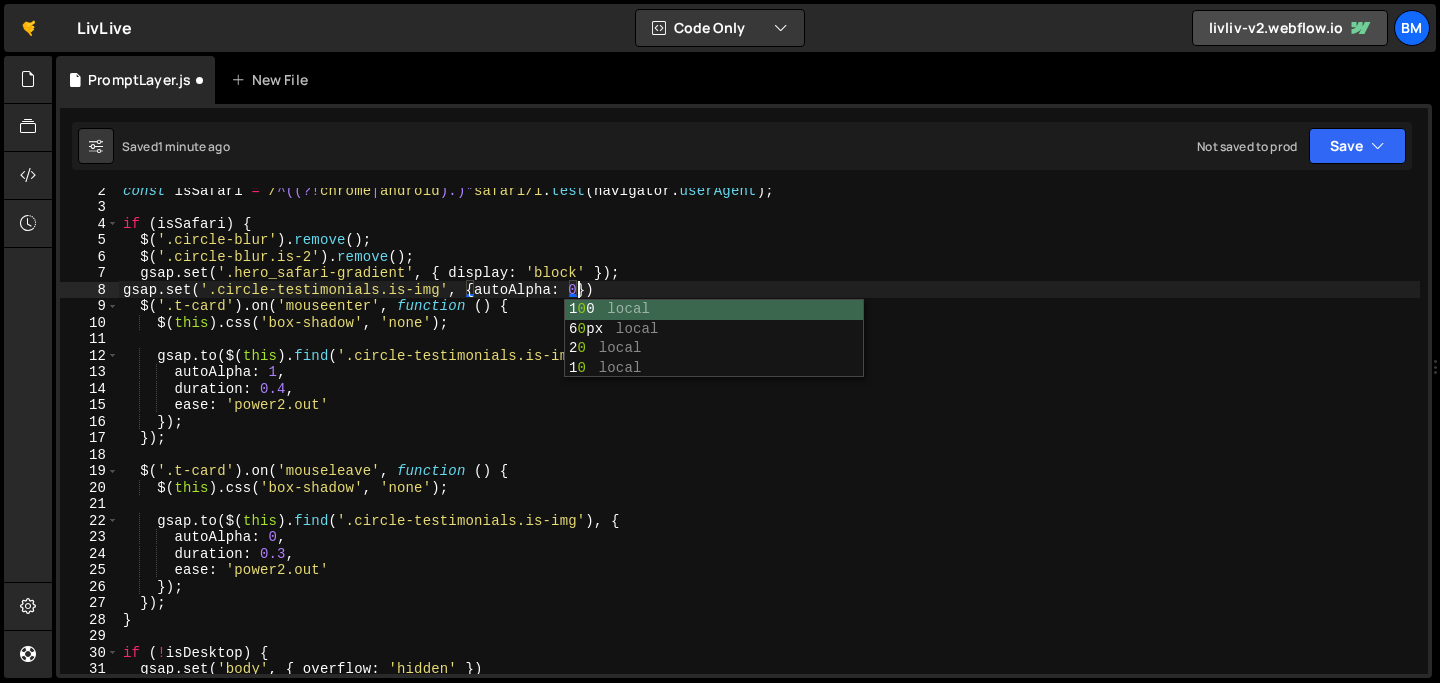scroll, scrollTop: 0, scrollLeft: 31, axis: horizontal 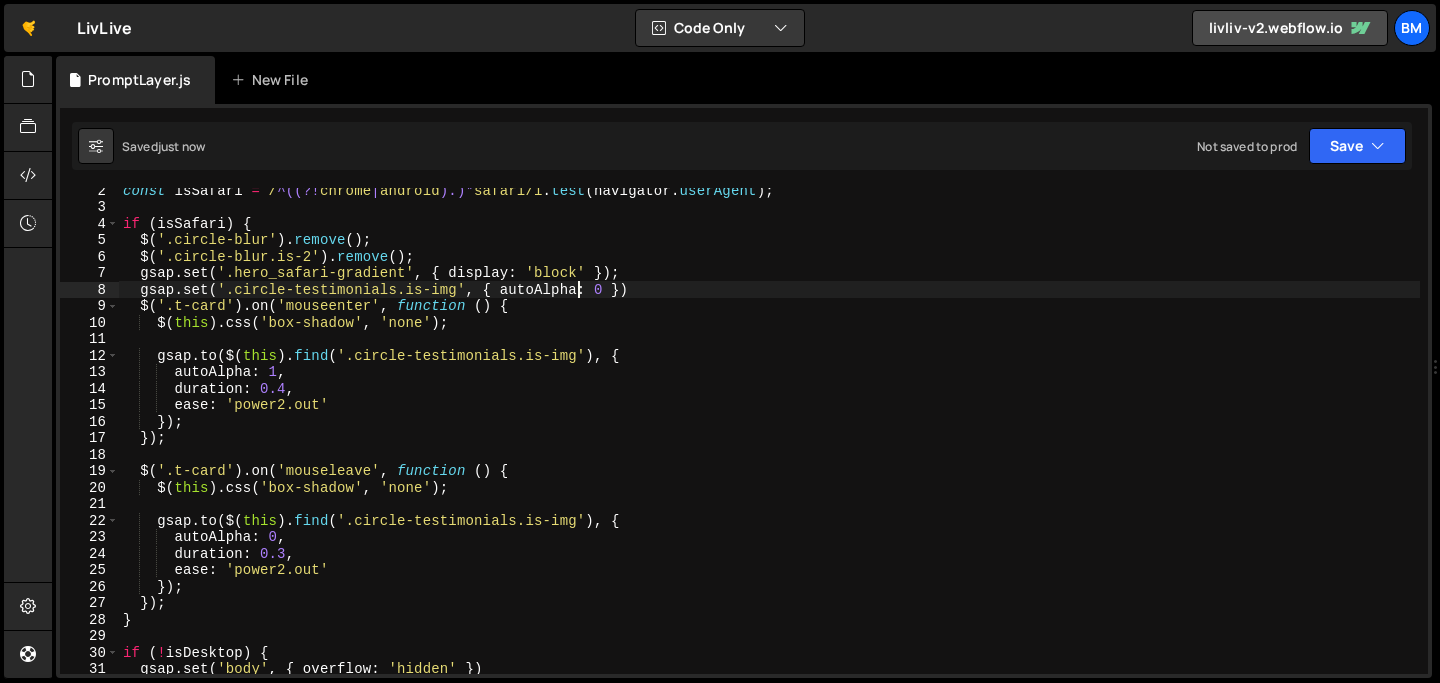 type on "gsap.set('.circle-testimonials.is-img', { autoAlpha: 0 })" 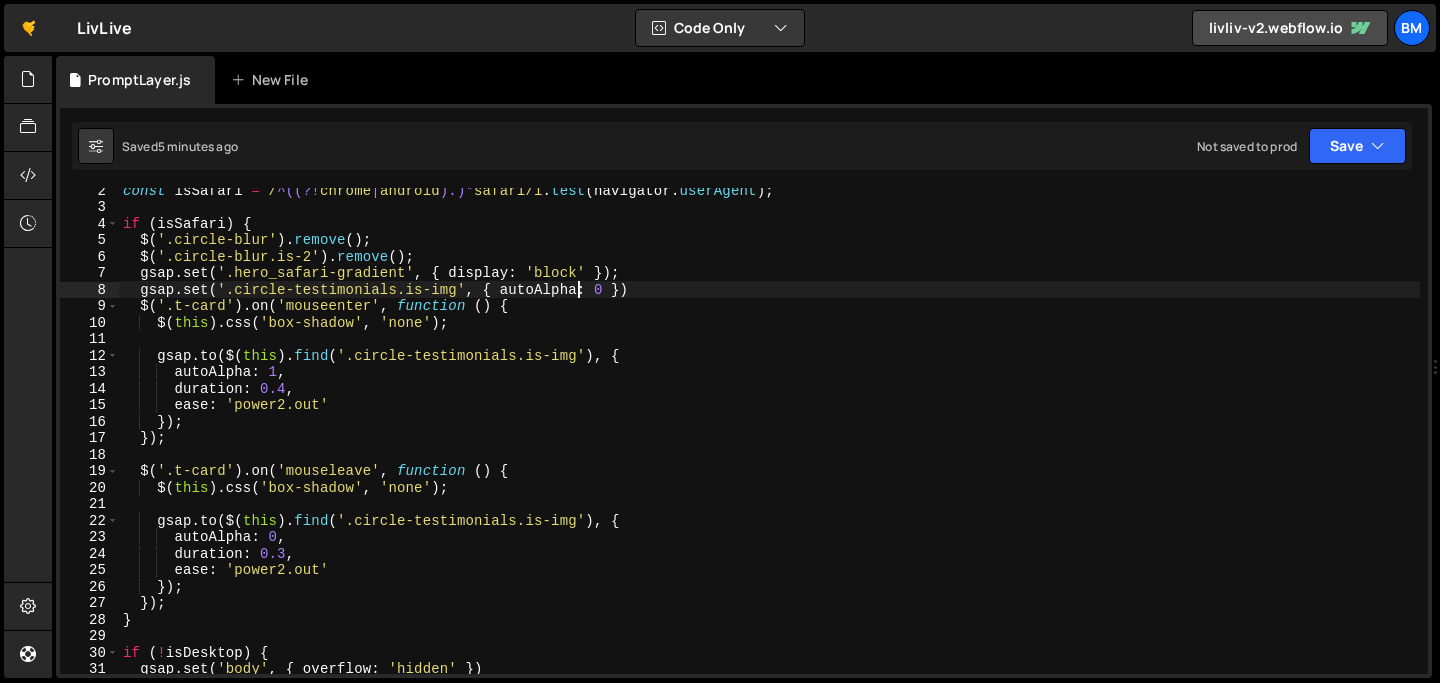 click on "const   isSafari   =   / ^((?! chrome | android ).)* safari/i . test ( navigator . userAgent ) ; if   ( isSafari )   {    $ ( '.circle-blur' ) . remove ( ) ;    $ ( '.circle-blur.is-2' ) . remove ( ) ;    gsap . set ( '.hero_safari-gradient' ,   {   display :   'block'   }) ;    gsap . set ( '.circle-testimonials.is-img' ,   {   autoAlpha :   0   })    $ ( '.t-card' ) . on ( 'mouseenter' ,   function   ( )   {       $ ( this ) . css ( 'box-shadow' ,   'none' ) ;       gsap . to ( $ ( this ) . find ( '.circle-testimonials.is-img' ) ,   {          autoAlpha :   1 ,          duration :   0.4 ,          ease :   'power2.out'       }) ;    }) ;    $ ( '.t-card' ) . on ( 'mouseleave' ,   function   ( )   {       $ ( this ) . css ( 'box-shadow' ,   'none' ) ;       gsap . to ( $ ( this ) . find ( '.circle-testimonials.is-img' ) ,   {          autoAlpha :   0 ,          duration :   0.3 ,          ease :   'power2.out'       }) ;    }) ; } if   ( ! isDesktop )   {    gsap . set ( 'body' ,   {   overflow :" at bounding box center (769, 441) 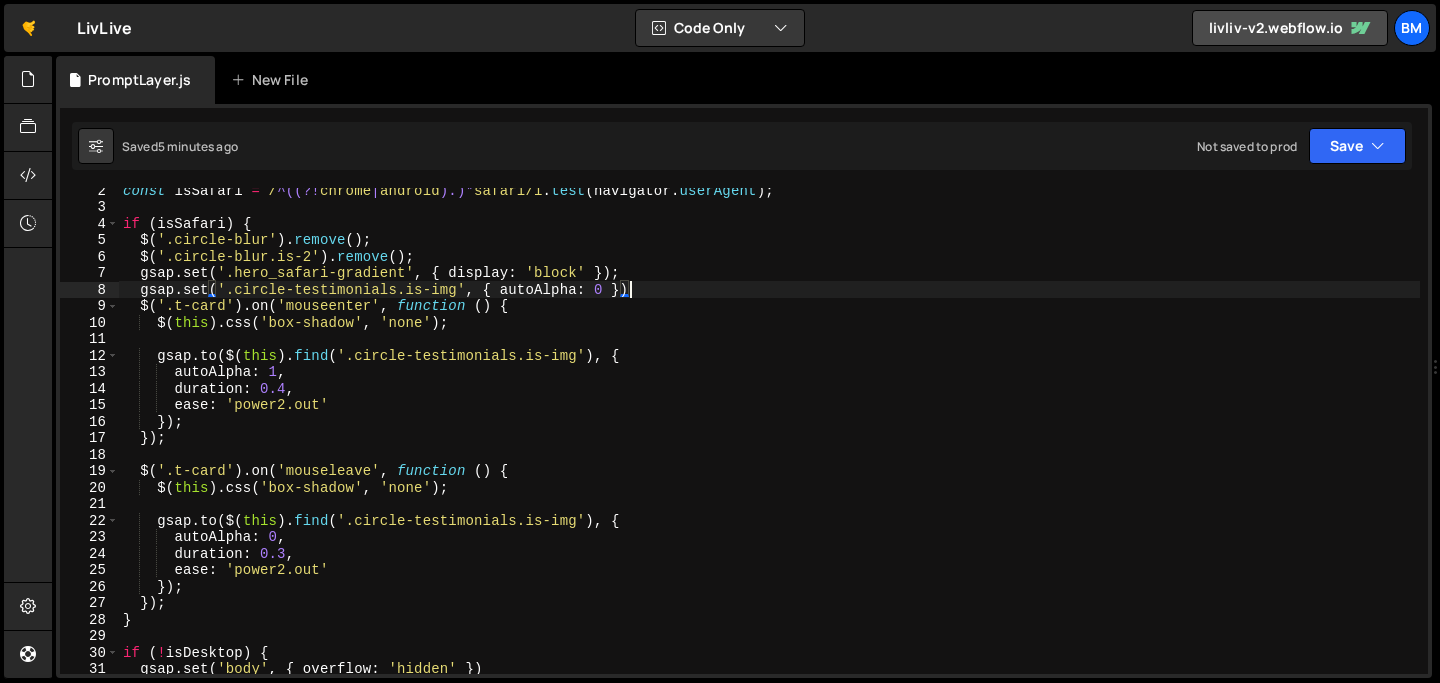 scroll, scrollTop: 0, scrollLeft: 0, axis: both 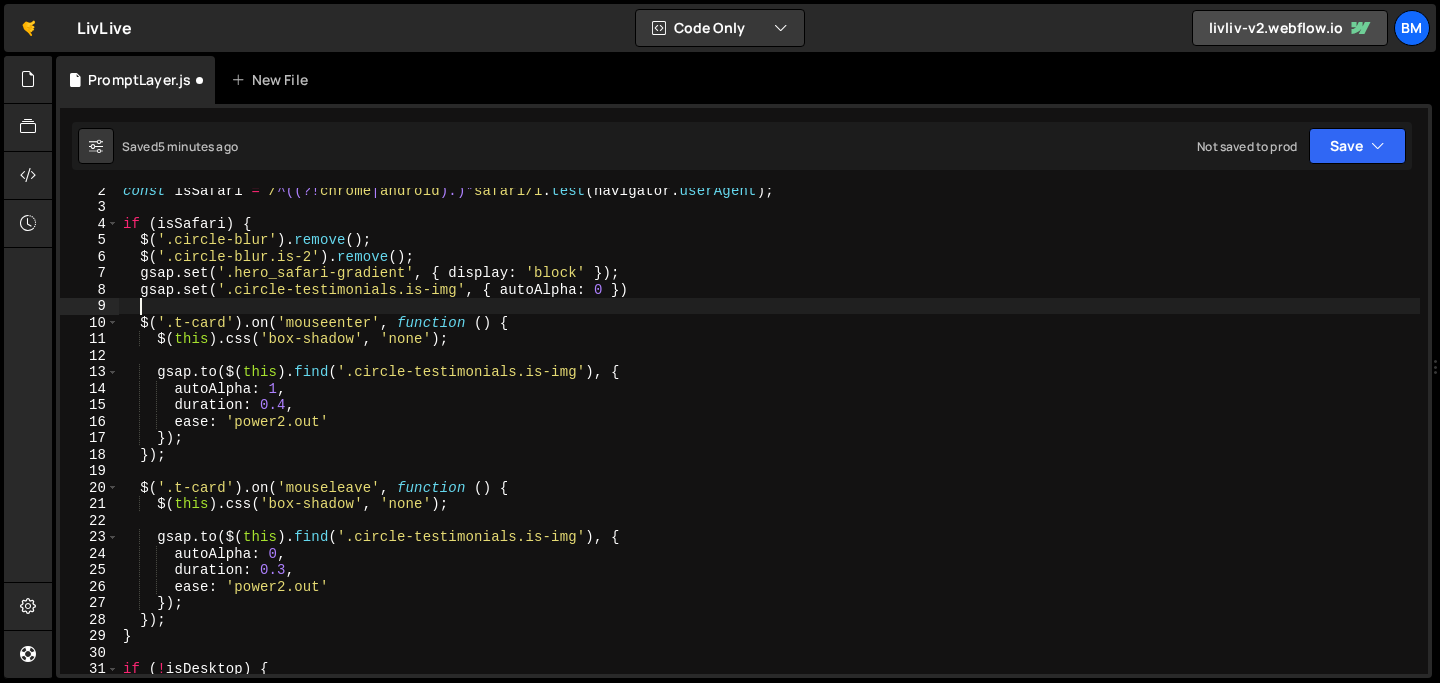 paste 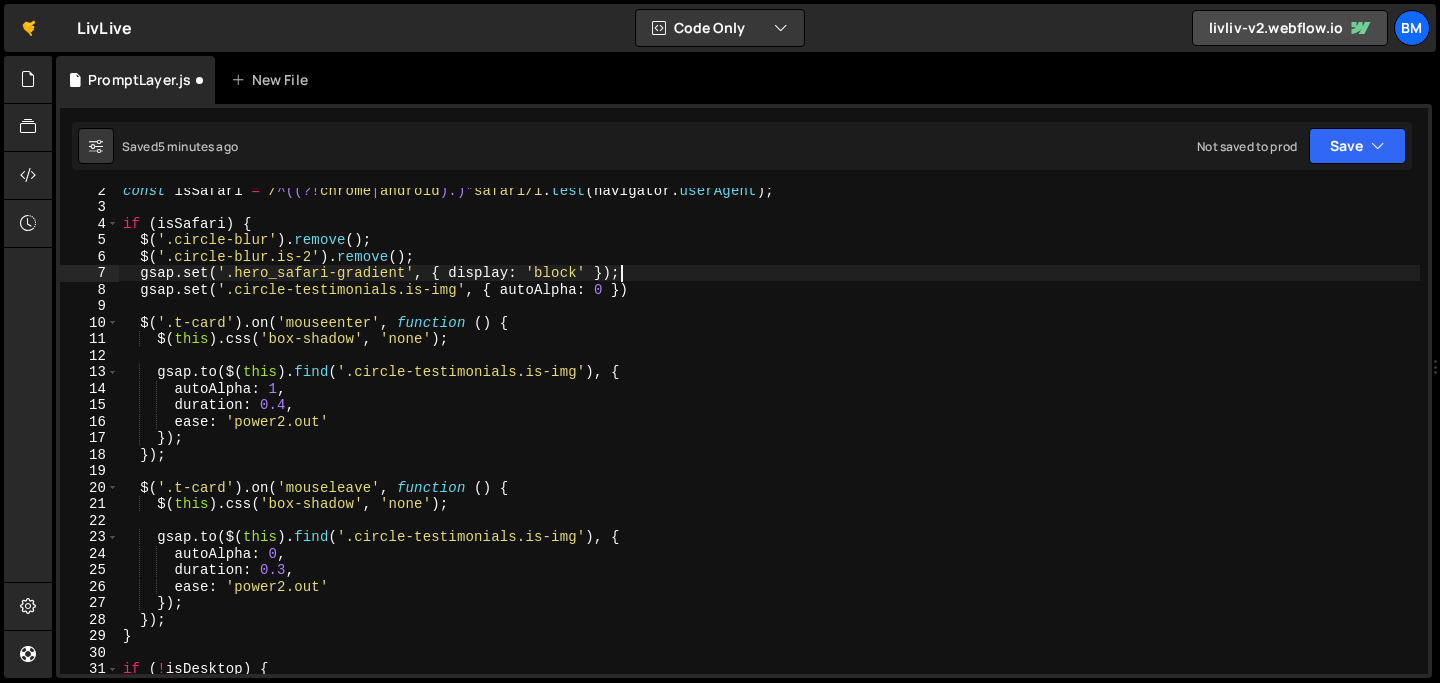 click on "const   isSafari   =   / ^((?! chrome | android ).)* safari/i . test ( navigator . userAgent ) ; if   ( isSafari )   {    $ ( '.circle-blur' ) . remove ( ) ;    $ ( '.circle-blur.is-2' ) . remove ( ) ;    gsap . set ( '.hero_safari-gradient' ,   {   display :   'block'   }) ;    gsap . set ( '.circle-testimonials.is-img' ,   {   autoAlpha :   0   })       $ ( '.t-card' ) . on ( 'mouseenter' ,   function   ( )   {       $ ( this ) . css ( 'box-shadow' ,   'none' ) ;       gsap . to ( $ ( this ) . find ( '.circle-testimonials.is-img' ) ,   {          autoAlpha :   1 ,          duration :   0.4 ,          ease :   'power2.out'       }) ;    }) ;    $ ( '.t-card' ) . on ( 'mouseleave' ,   function   ( )   {       $ ( this ) . css ( 'box-shadow' ,   'none' ) ;       gsap . to ( $ ( this ) . find ( '.circle-testimonials.is-img' ) ,   {          autoAlpha :   0 ,          duration :   0.3 ,          ease :   'power2.out'       }) ;    }) ; } if   ( ! isDesktop )   {    gsap . set ( 'body' ,   {   overflow :" at bounding box center [769, 441] 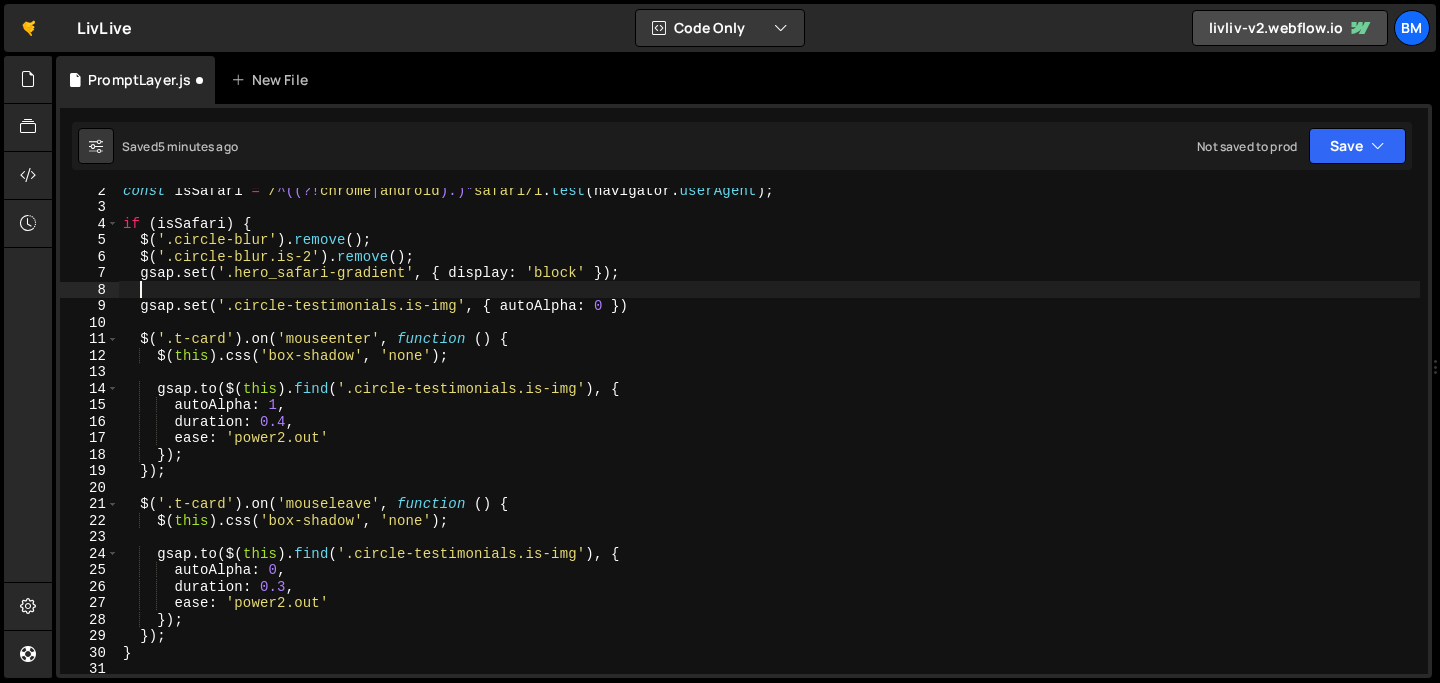 paste 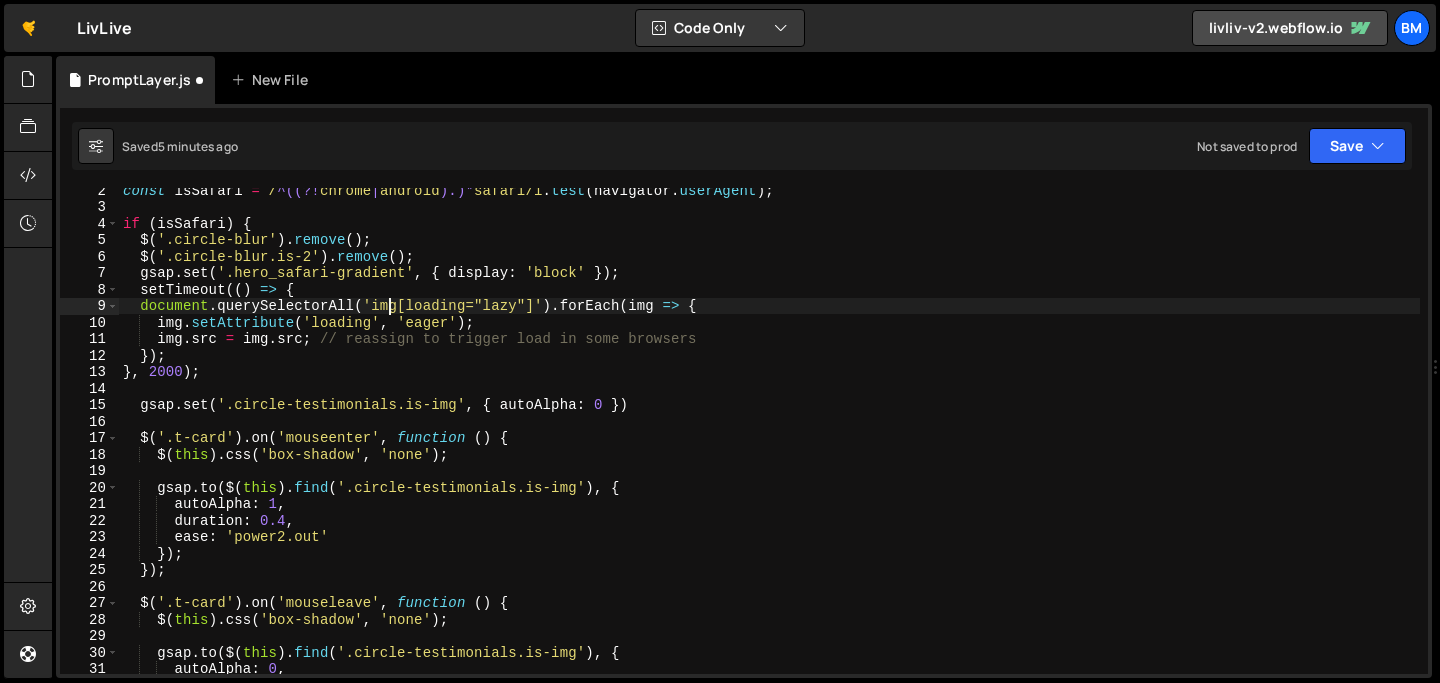 click on "const   isSafari   =   / ^((?! chrome | android ).)* safari/i . test ( navigator . userAgent ) ; if   ( isSafari )   {    $ ( '.circle-blur' ) . remove ( ) ;    $ ( '.circle-blur.is-2' ) . remove ( ) ;    gsap . set ( '.hero_safari-gradient' ,   {   display :   'block'   }) ;    setTimeout (( )   =>   {    document . querySelectorAll ( 'img[loading="lazy"]' ) . forEach ( img   =>   {       img . setAttribute ( 'loading' ,   'eager' ) ;       img . src   =   img . src ;   // reassign to trigger load in some browsers    }) ; } ,   2000 ) ;    gsap . set ( '.circle-testimonials.is-img' ,   {   autoAlpha :   0   })       $ ( '.t-card' ) . on ( 'mouseenter' ,   function   ( )   {       $ ( this ) . css ( 'box-shadow' ,   'none' ) ;       gsap . to ( $ ( this ) . find ( '.circle-testimonials.is-img' ) ,   {          autoAlpha :   1 ,          duration :   0.4 ,          ease :   'power2.out'       }) ;    }) ;    $ ( '.t-card' ) . on ( 'mouseleave' ,   function   ( )   {       $ ( this ) . css ( 'box-shadow' ,   'none' ) ;       gsap . to ( $ ( this ) . find ( '.circle-testimonials.is-img' ) ,   {          autoAlpha :   0 ,          duration :   0.4 ,          ease :   'power2.out'       }) ;    }) ; } else   if   ( ! isDesktop )   {    gsap . set ( 'body' ,   {   overflow :   'hidden'   }) } gsap . set ( '.preloader' ,   {   top :   0 ,   left :   0 ,   right :   0 ,   bottom :   0   }) gsap . set ( '[preloader-hide]' ,   {    opacity :   1 }) document . querySelector ( '.menu-button' ) . addEventListener ( 'click' ,   ( )   =>   {    const   isOpen   =   document . querySelector ( '.menu-button' ) . classList . contains ( 'w--open' ) ;    const   navbar   =   document . querySelector ( '.navbar' ) ;    if   ( isOpen )   {       gsap . to ( navbar ,   {          autoAlpha :   0 ,          duration :   0.4 ,          ease :   'power2.out'       }) ;    } else   {       gsap . to ( navbar ,   {          autoAlpha :   1 ,          duration :   0.4 ,          ease :   'power2.out'       }) ;    }    }) ;" at bounding box center (769, 441) 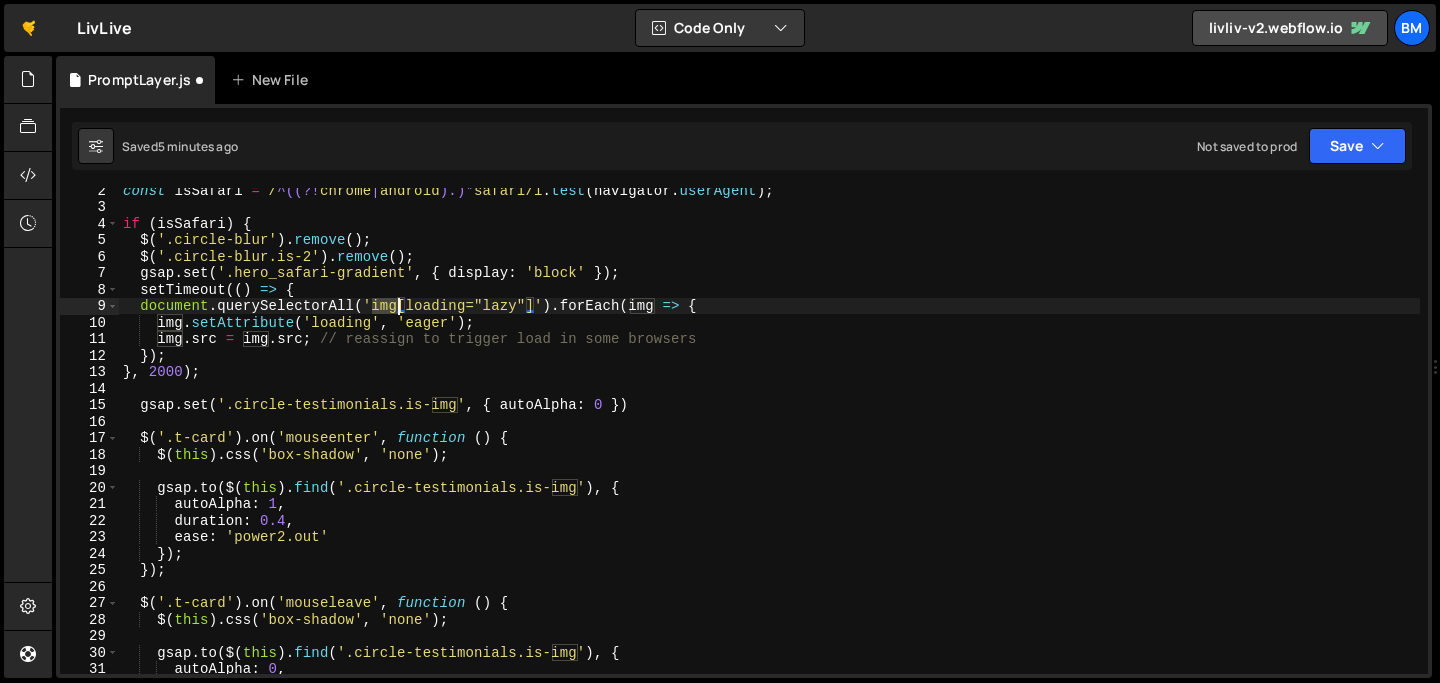 click on "const   isSafari   =   / ^((?! chrome | android ).)* safari/i . test ( navigator . userAgent ) ; if   ( isSafari )   {    $ ( '.circle-blur' ) . remove ( ) ;    $ ( '.circle-blur.is-2' ) . remove ( ) ;    gsap . set ( '.hero_safari-gradient' ,   {   display :   'block'   }) ;    setTimeout (( )   =>   {    document . querySelectorAll ( 'img[loading="lazy"]' ) . forEach ( img   =>   {       img . setAttribute ( 'loading' ,   'eager' ) ;       img . src   =   img . src ;   // reassign to trigger load in some browsers    }) ; } ,   2000 ) ;    gsap . set ( '.circle-testimonials.is-img' ,   {   autoAlpha :   0   })       $ ( '.t-card' ) . on ( 'mouseenter' ,   function   ( )   {       $ ( this ) . css ( 'box-shadow' ,   'none' ) ;       gsap . to ( $ ( this ) . find ( '.circle-testimonials.is-img' ) ,   {          autoAlpha :   1 ,          duration :   0.4 ,          ease :   'power2.out'       }) ;    }) ;    $ ( '.t-card' ) . on ( 'mouseleave' ,   function   ( )   {       $ ( this ) . css ( 'box-shadow' ,   'none' ) ;       gsap . to ( $ ( this ) . find ( '.circle-testimonials.is-img' ) ,   {          autoAlpha :   0 ,          duration :   0.4 ,          ease :   'power2.out'       }) ;    }) ; } else   if   ( ! isDesktop )   {    gsap . set ( 'body' ,   {   overflow :   'hidden'   }) } gsap . set ( '.preloader' ,   {   top :   0 ,   left :   0 ,   right :   0 ,   bottom :   0   }) gsap . set ( '[preloader-hide]' ,   {    opacity :   1 }) document . querySelector ( '.menu-button' ) . addEventListener ( 'click' ,   ( )   =>   {    const   isOpen   =   document . querySelector ( '.menu-button' ) . classList . contains ( 'w--open' ) ;    const   navbar   =   document . querySelector ( '.navbar' ) ;    if   ( isOpen )   {       gsap . to ( navbar ,   {          autoAlpha :   0 ,          duration :   0.4 ,          ease :   'power2.out'       }) ;    } else   {       gsap . to ( navbar ,   {          autoAlpha :   1 ,          duration :   0.4 ,          ease :   'power2.out'       }) ;    }    }) ;" at bounding box center [769, 441] 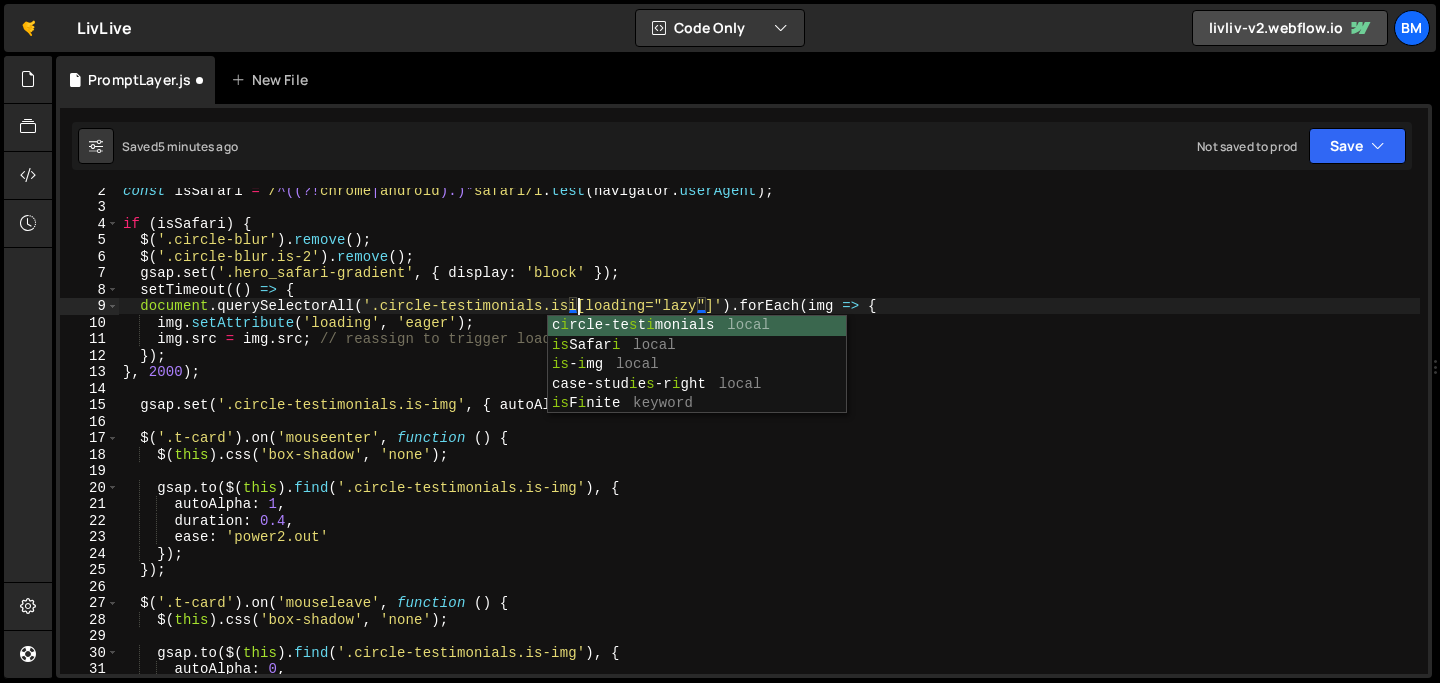 scroll, scrollTop: 0, scrollLeft: 32, axis: horizontal 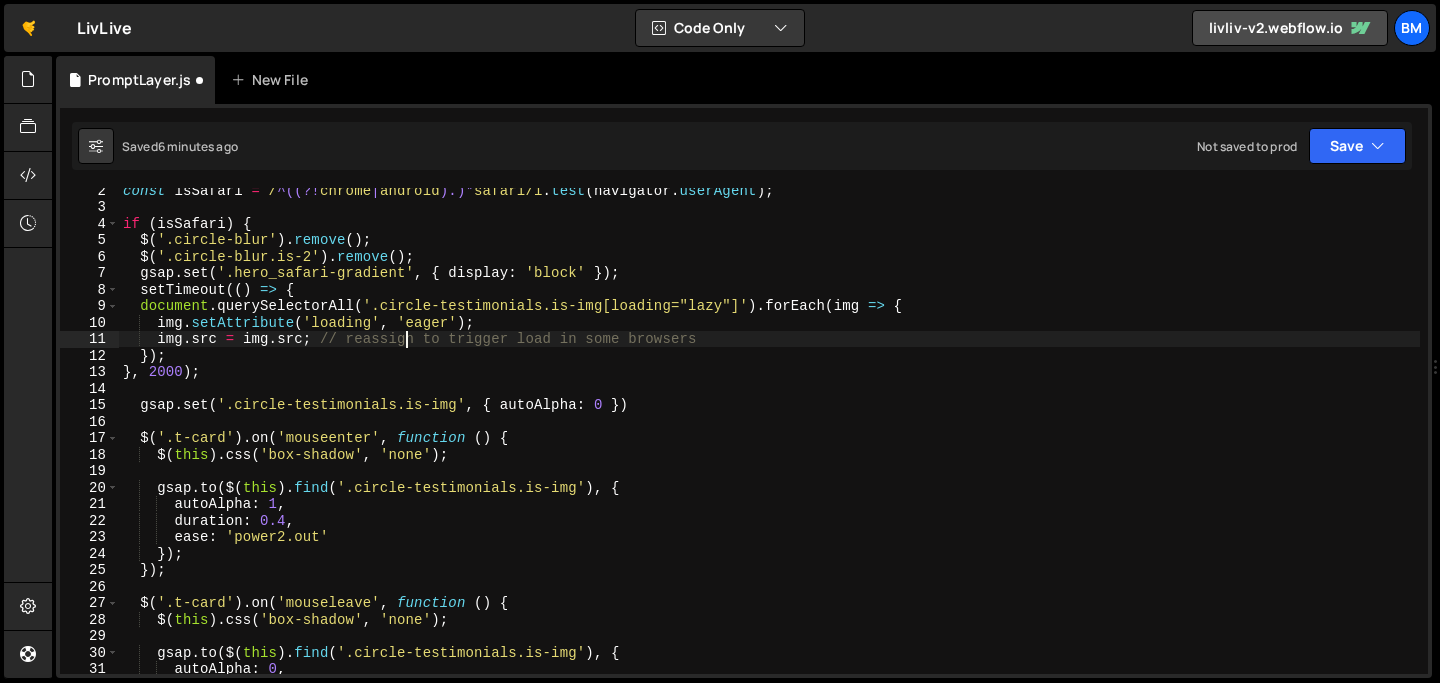 click on "const   isSafari   =   / ^((?! chrome | android ).)* safari/i . test ( navigator . userAgent ) ; if   ( isSafari )   {    $ ( '.circle-blur' ) . remove ( ) ;    $ ( '.circle-blur.is-2' ) . remove ( ) ;    gsap . set ( '.hero_safari-gradient' ,   {   display :   'block'   }) ;    setTimeout (( )   =>   {    document . querySelectorAll ( '.circle-testimonials.is-img[loading="lazy"]' ) . forEach ( img   =>   {       img . setAttribute ( 'loading' ,   'eager' ) ;       img . src   =   img . src ;   // reassign to trigger load in some browsers    }) ; } ,   2000 ) ;    gsap . set ( '.circle-testimonials.is-img' ,   {   autoAlpha :   0   })       $ ( '.t-card' ) . on ( 'mouseenter' ,   function   ( )   {       $ ( this ) . css ( 'box-shadow' ,   'none' ) ;       gsap . to ( $ ( this ) . find ( '.circle-testimonials.is-img' ) ,   {          autoAlpha :   1 ,          duration :   0.4 ,          ease :   'power2.out'       }) ;    }) ;    $ ( '.t-card' ) . on ( 'mouseleave' ,   function   ( )   {       $ ( this ) . css ( 'box-shadow' ,   'none' ) ;       gsap . to ( $ ( this ) . find ( '.circle-testimonials.is-img' ) ,   {          autoAlpha :   0 ,          duration :   0.4 ,          ease :   'power2.out'       }) ;    }) ; } else   if   ( ! isDesktop )   {    gsap . set ( 'body' ,   {   overflow :   'hidden'   }) } gsap . set ( '.preloader' ,   {   top :   0 ,   left :   0 ,   right :   0 ,   bottom :   0   }) gsap . set ( '[preloader-hide]' ,   {    opacity :   1 }) document . querySelector ( '.menu-button' ) . addEventListener ( 'click' ,   ( )   =>   {    const   isOpen   =   document . querySelector ( '.menu-button' ) . classList . contains ( 'w--open' ) ;    const   navbar   =   document . querySelector ( '.navbar' ) ;    if   ( isOpen )   {       gsap . to ( navbar ,   {          autoAlpha :   0 ,          duration :   0.4 ,          ease :   'power2.out'       }) ;    } else   {       gsap . to ( navbar ,   {          autoAlpha :   1 ,          duration :   0.4 ,          ease :   'power2.out'       }) ;    }    }) ;" at bounding box center (769, 441) 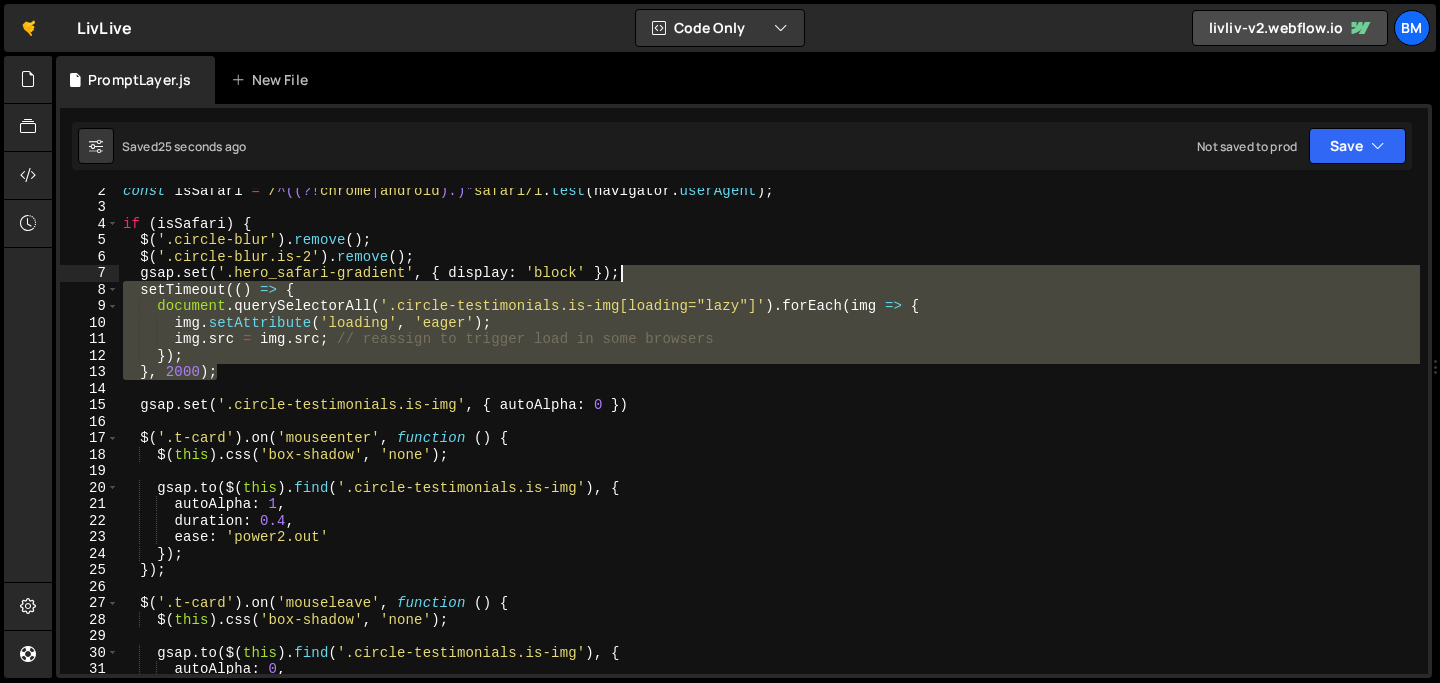 drag, startPoint x: 239, startPoint y: 368, endPoint x: 642, endPoint y: 275, distance: 413.59158 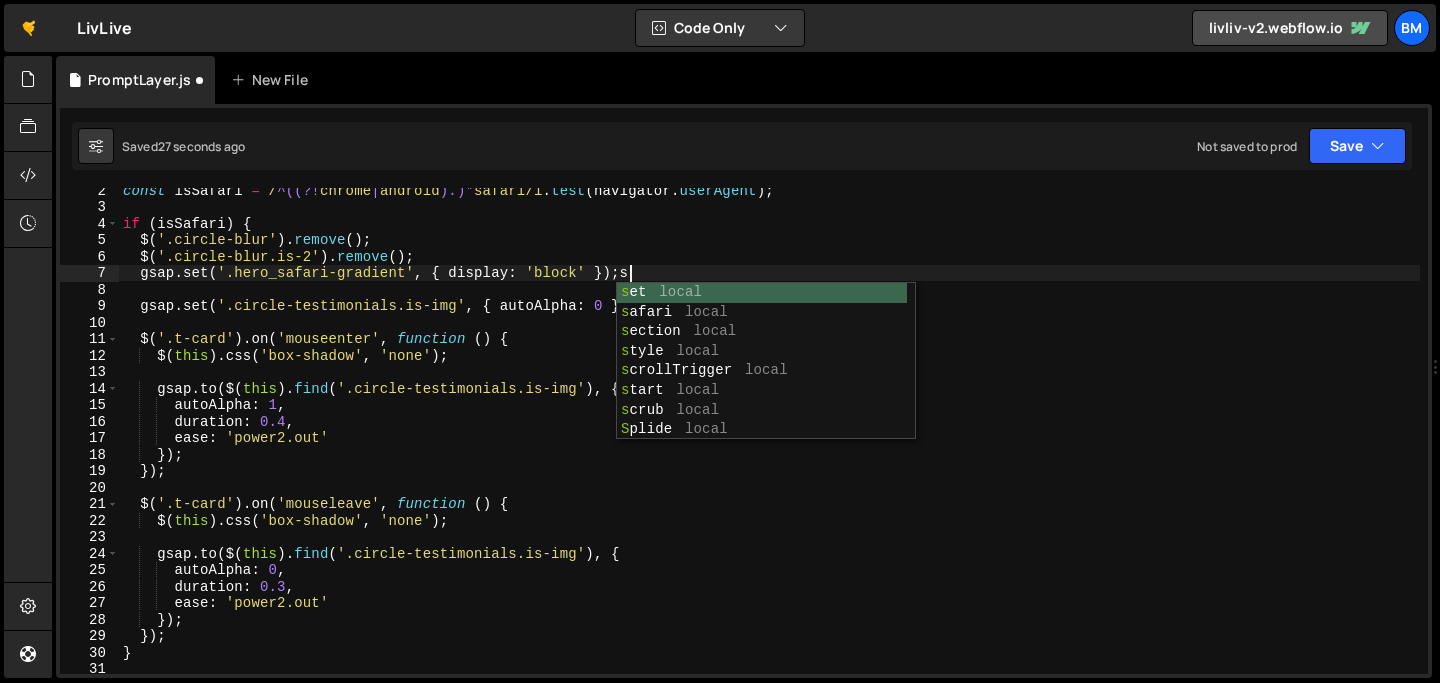 scroll, scrollTop: 0, scrollLeft: 34, axis: horizontal 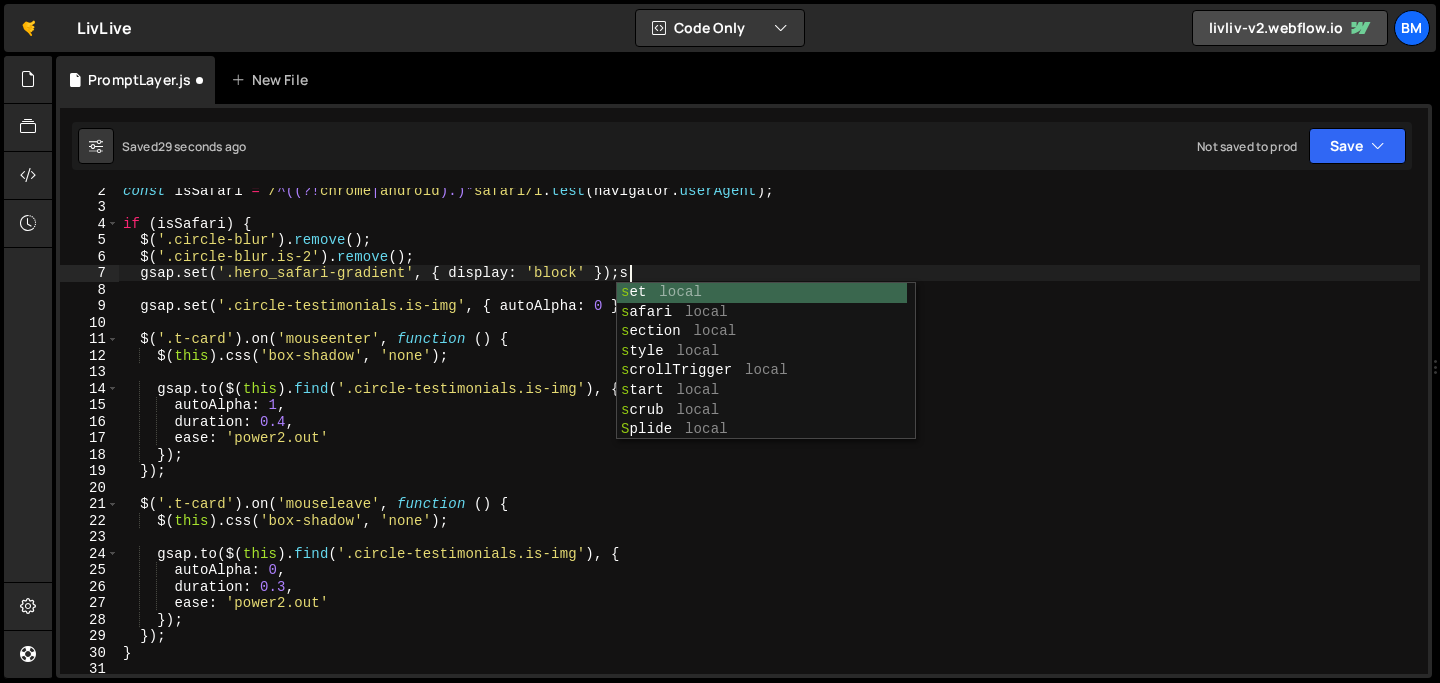 type on "gsap.set('.hero_safari-gradient', { display: 'block' });" 